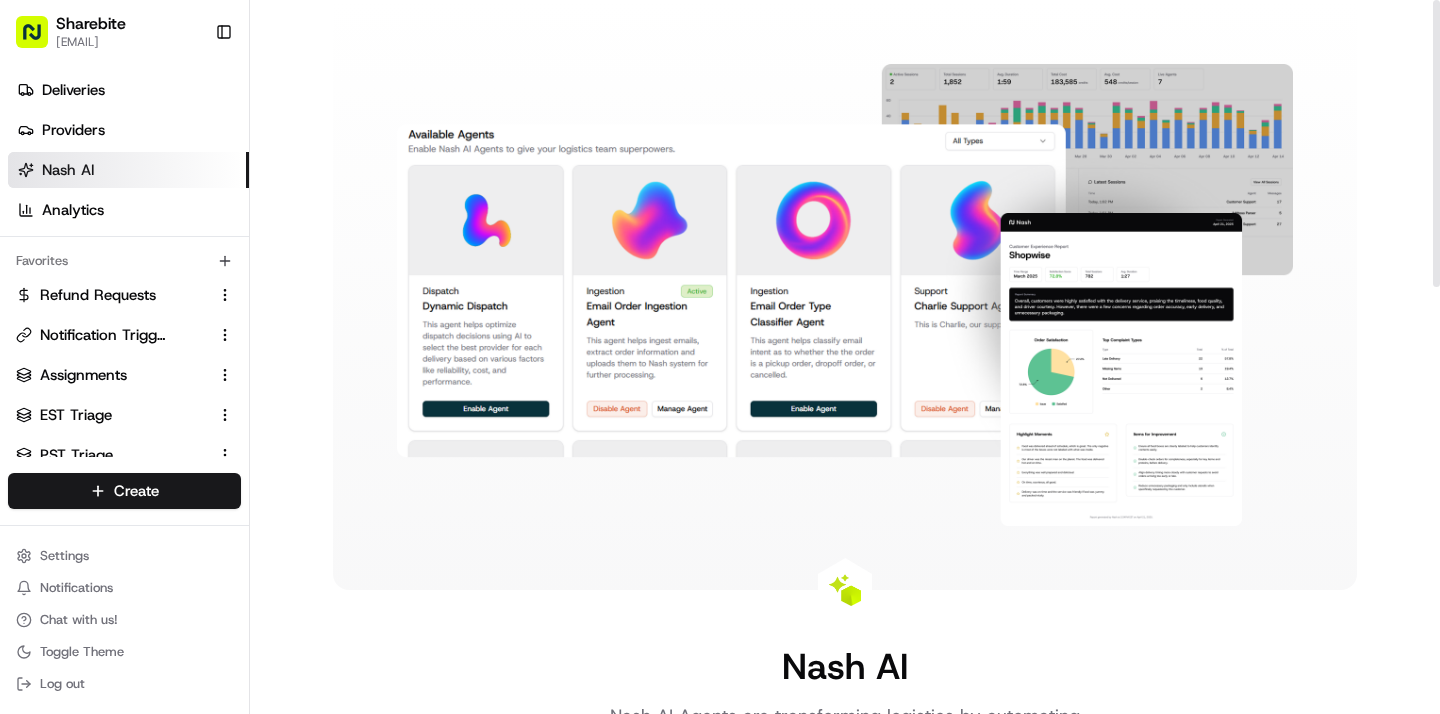 scroll, scrollTop: 0, scrollLeft: 0, axis: both 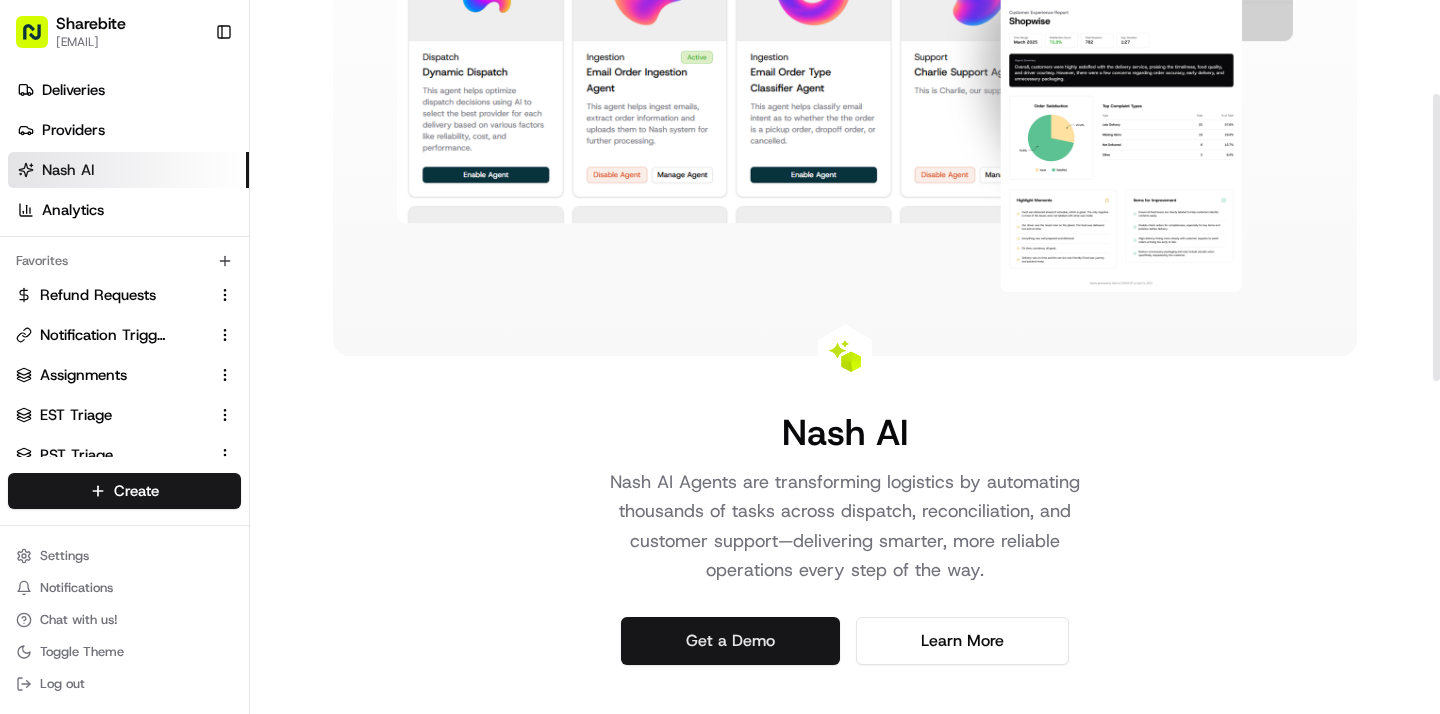 click on "Get a Demo" at bounding box center [730, 641] 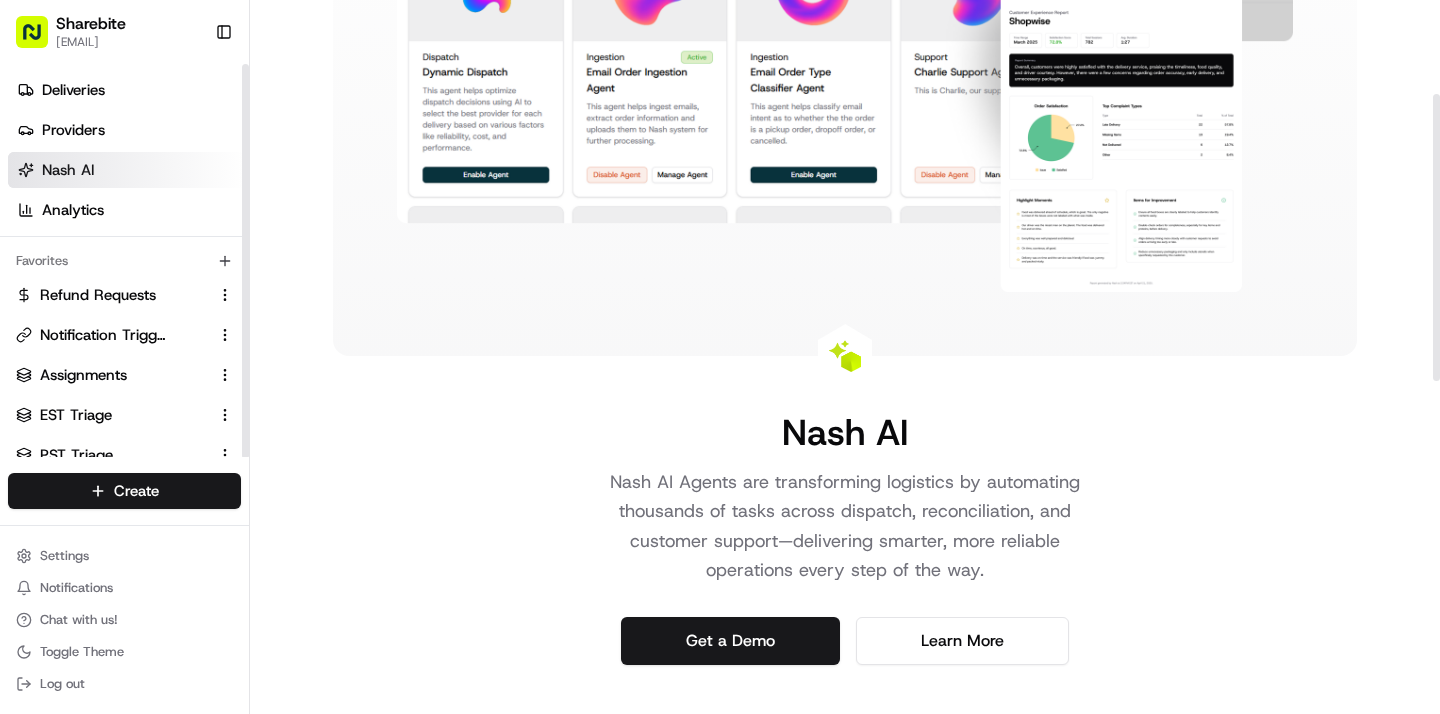 scroll, scrollTop: 55, scrollLeft: 0, axis: vertical 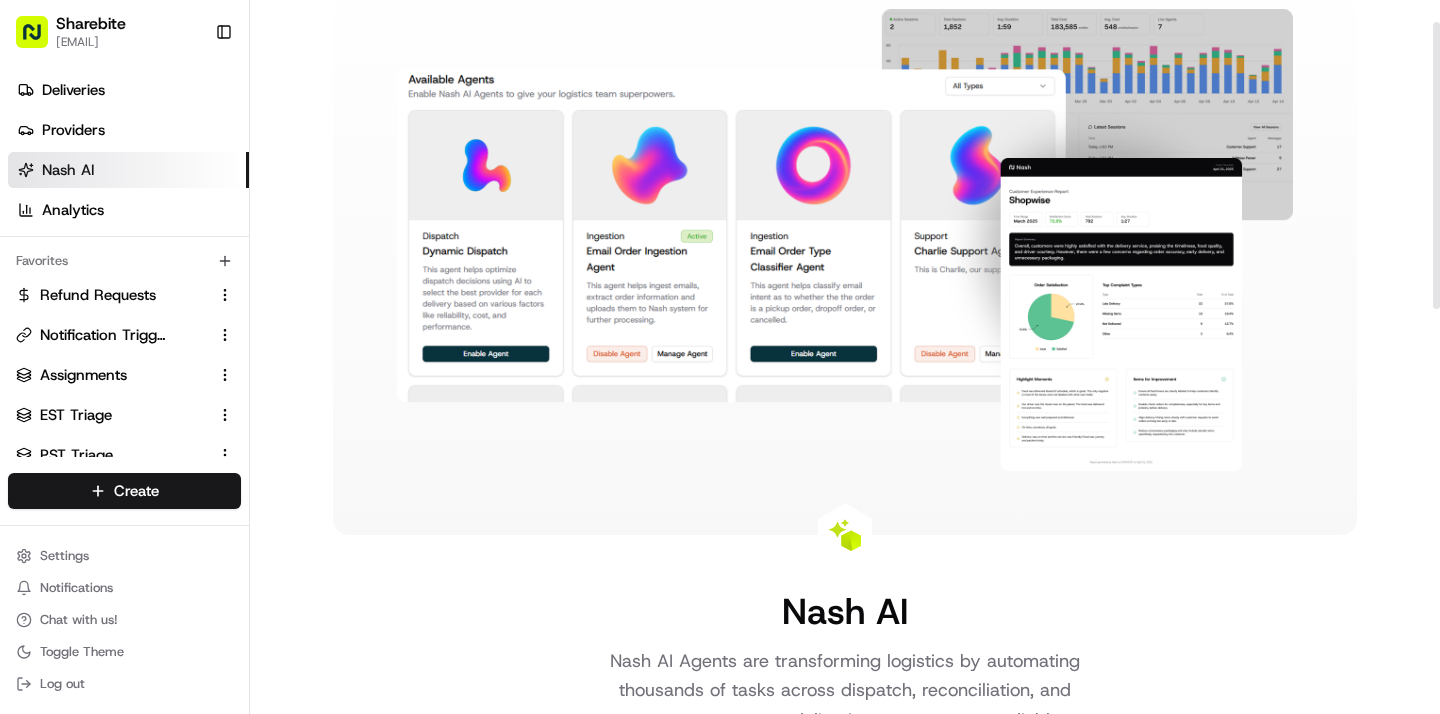 click at bounding box center (845, 240) 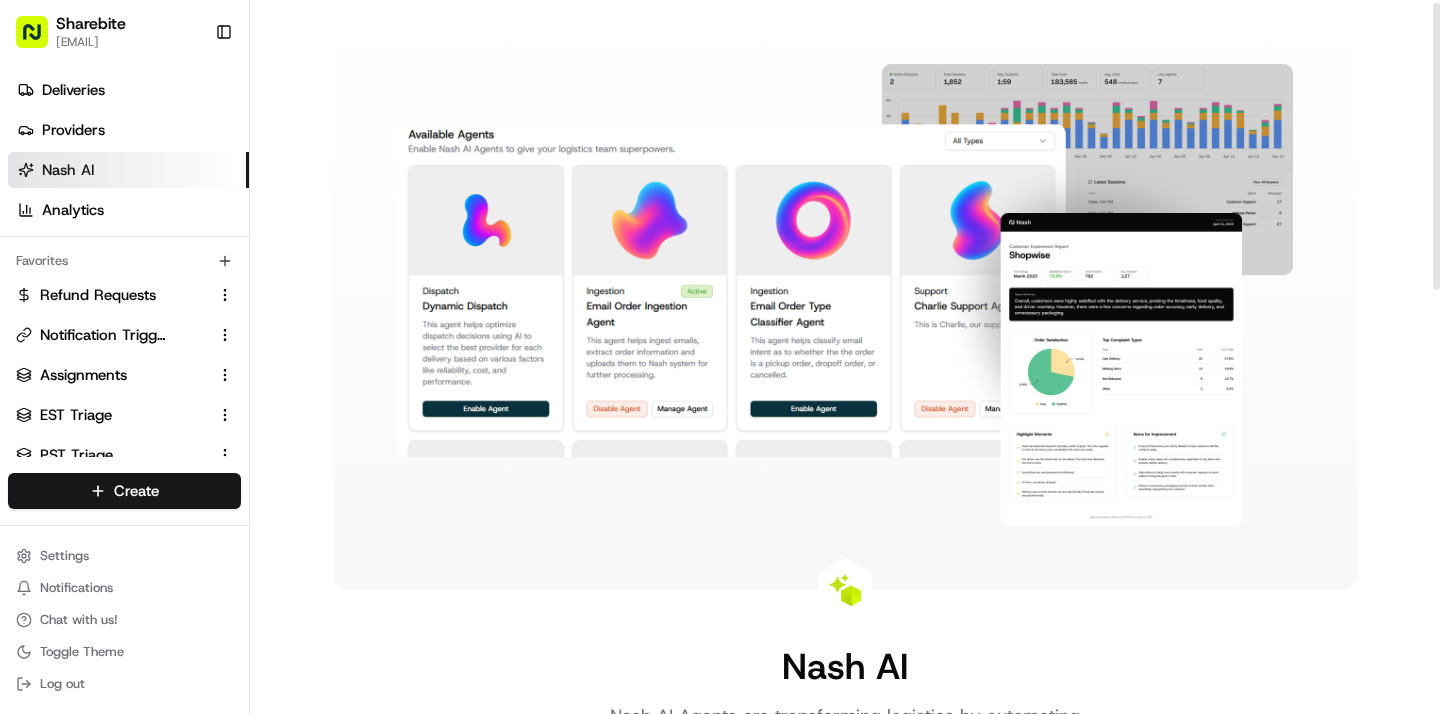 scroll, scrollTop: 12, scrollLeft: 0, axis: vertical 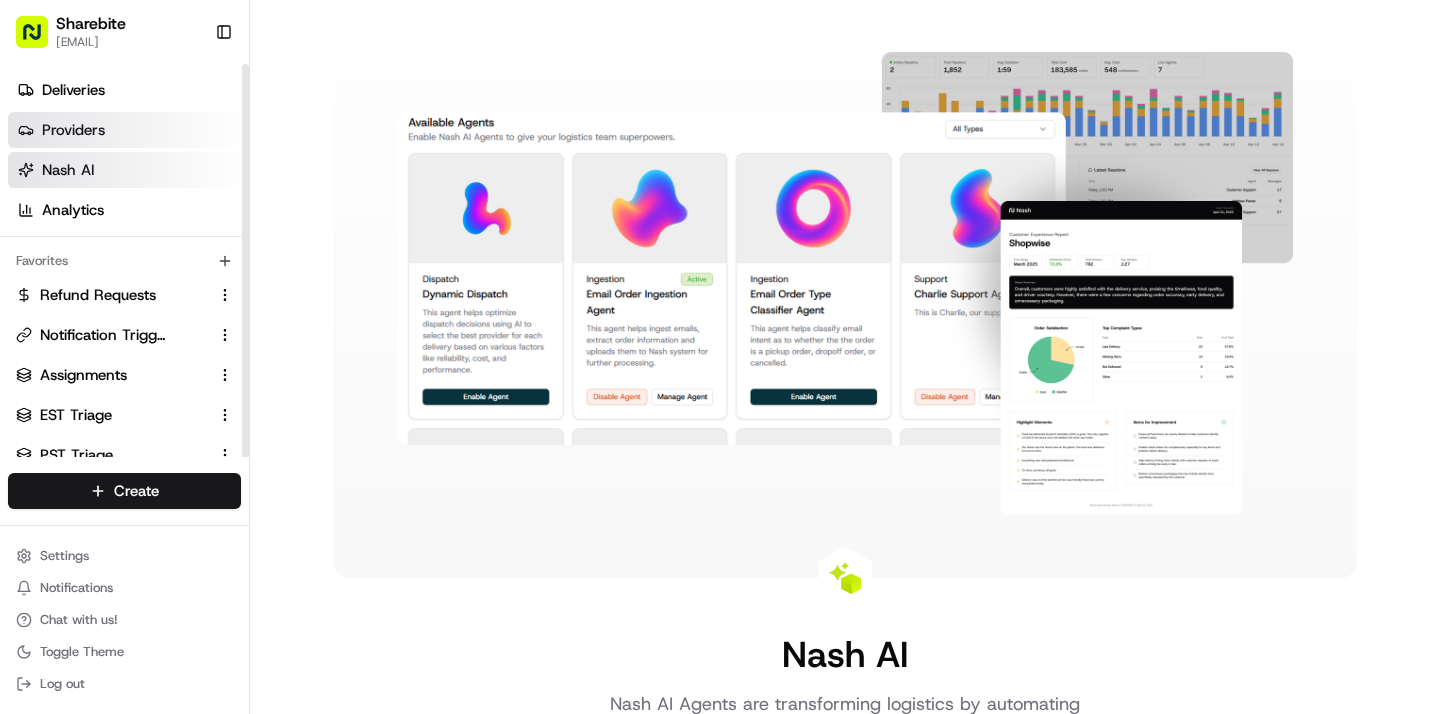 click on "Providers" at bounding box center [128, 130] 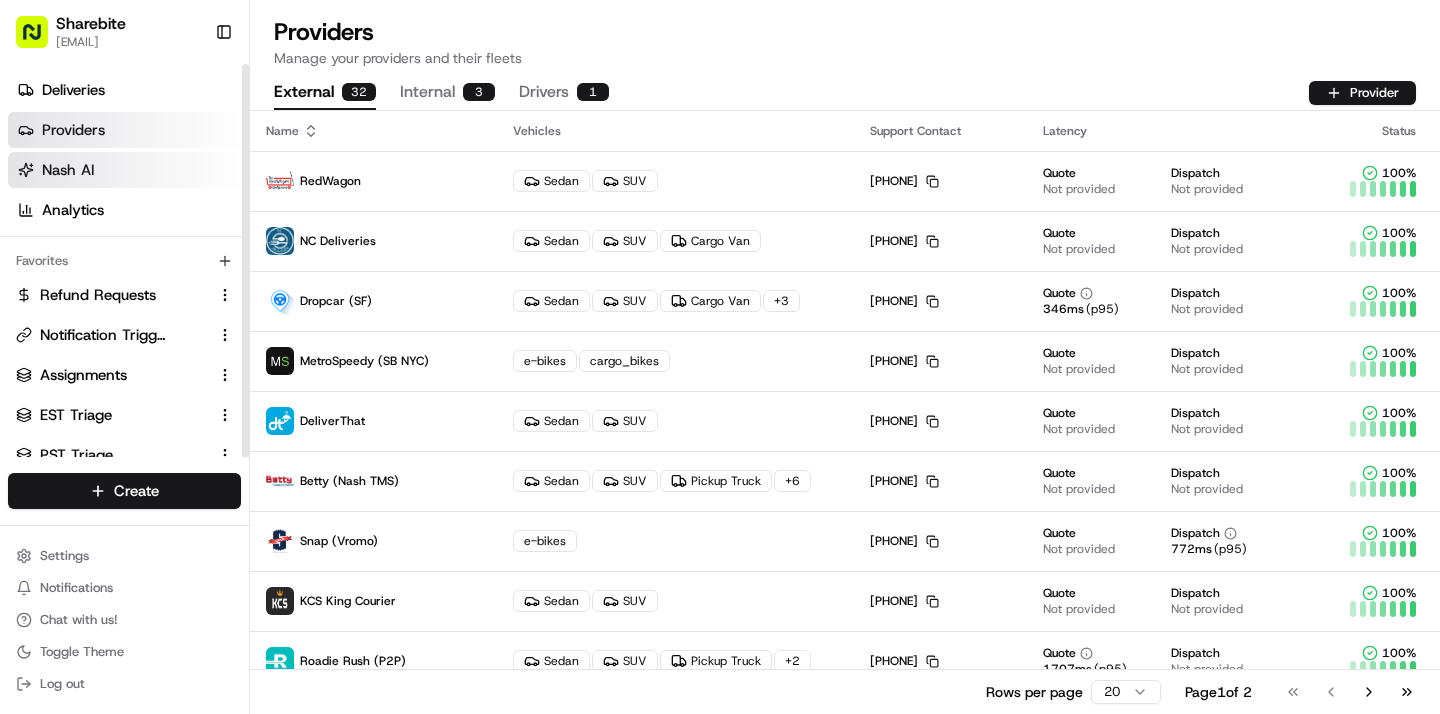 click on "Nash AI" at bounding box center [128, 170] 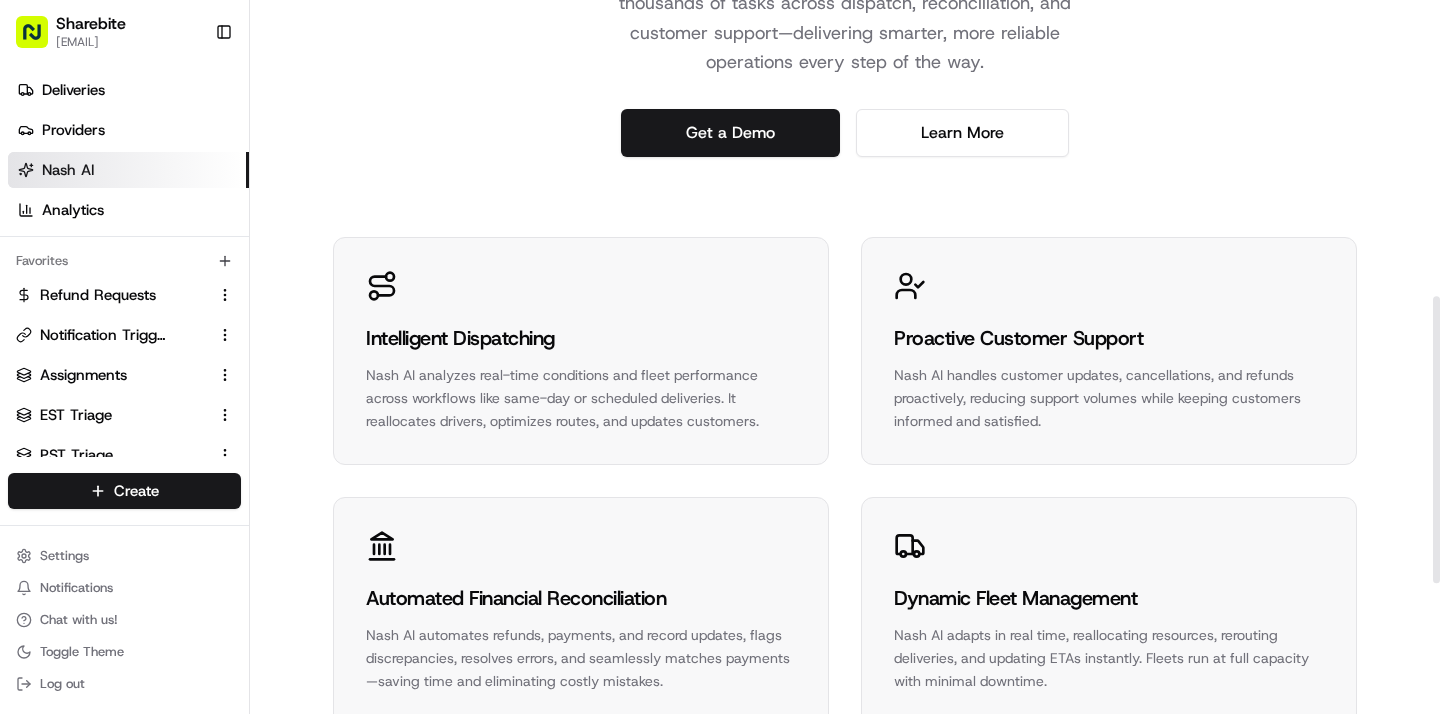 scroll, scrollTop: 735, scrollLeft: 0, axis: vertical 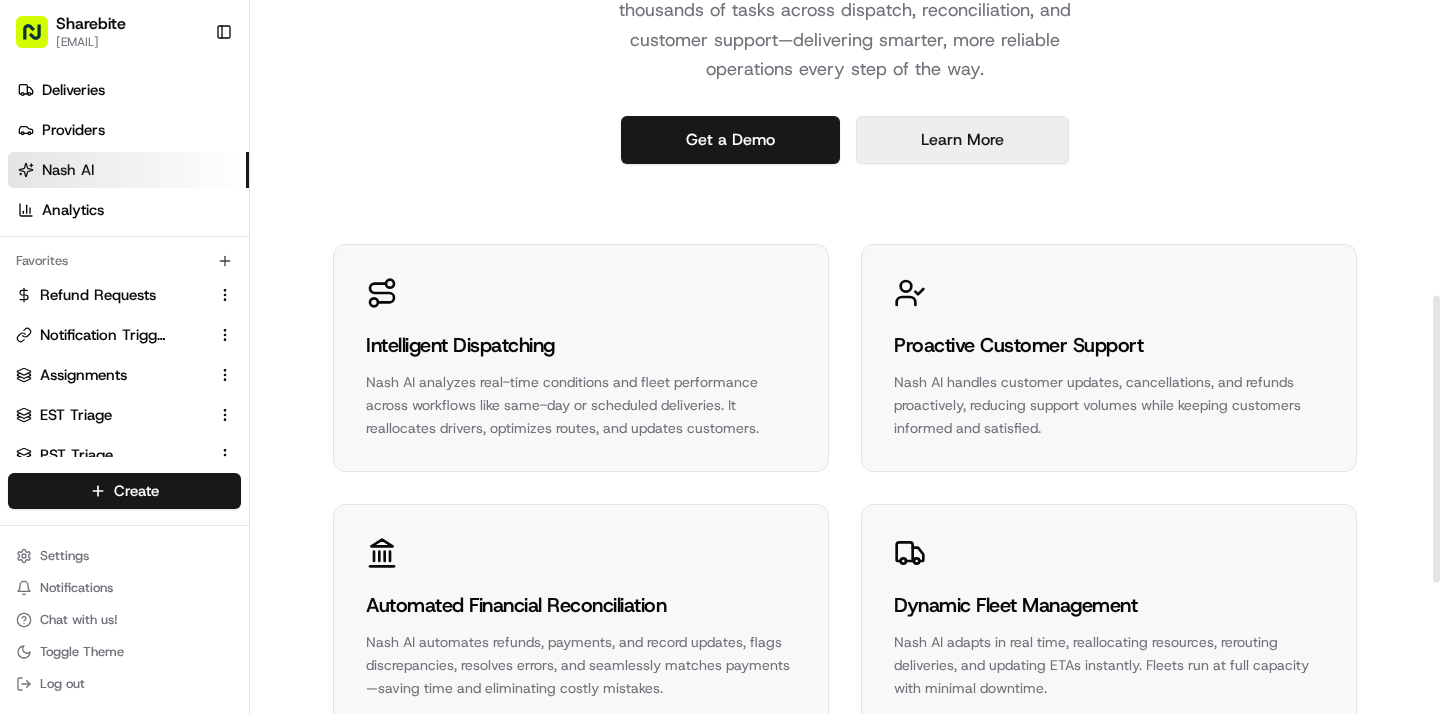 click on "Learn More" at bounding box center (962, 140) 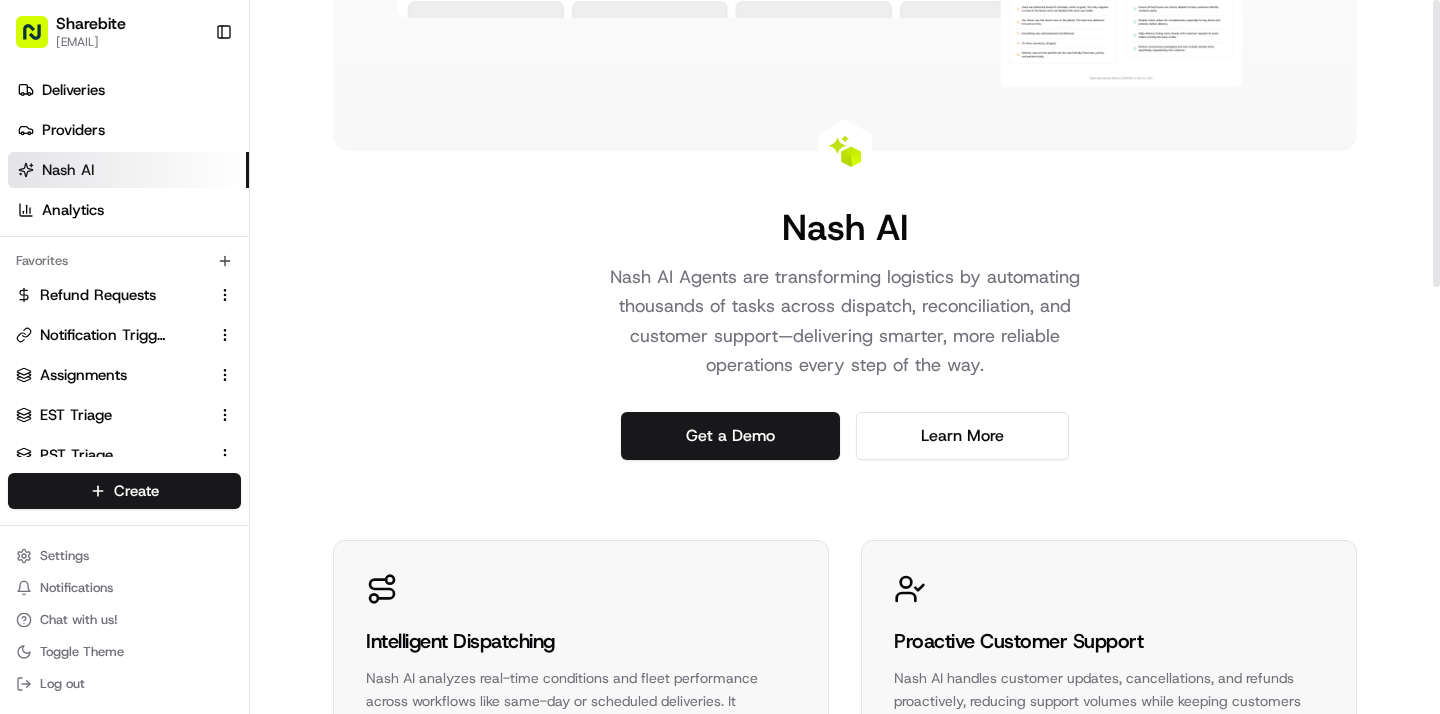 scroll, scrollTop: 0, scrollLeft: 0, axis: both 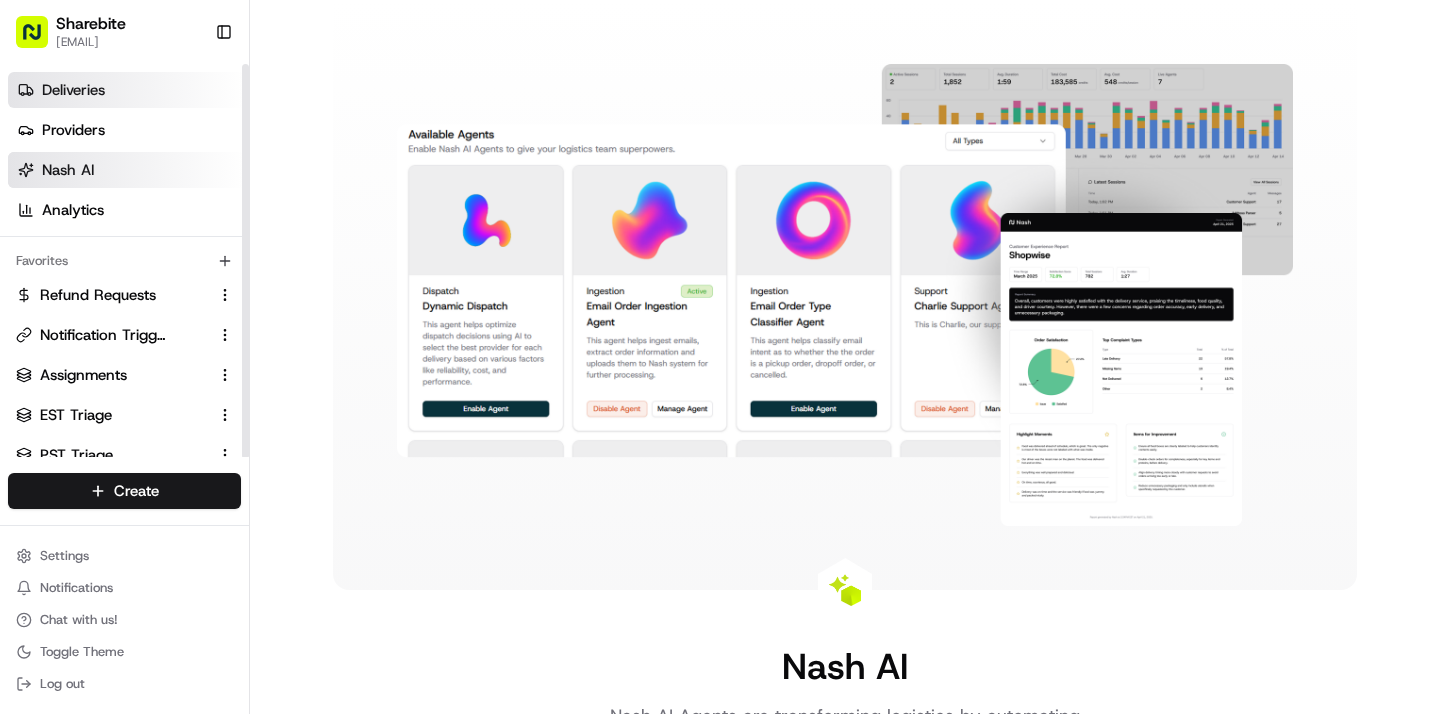 click on "Deliveries" at bounding box center [73, 90] 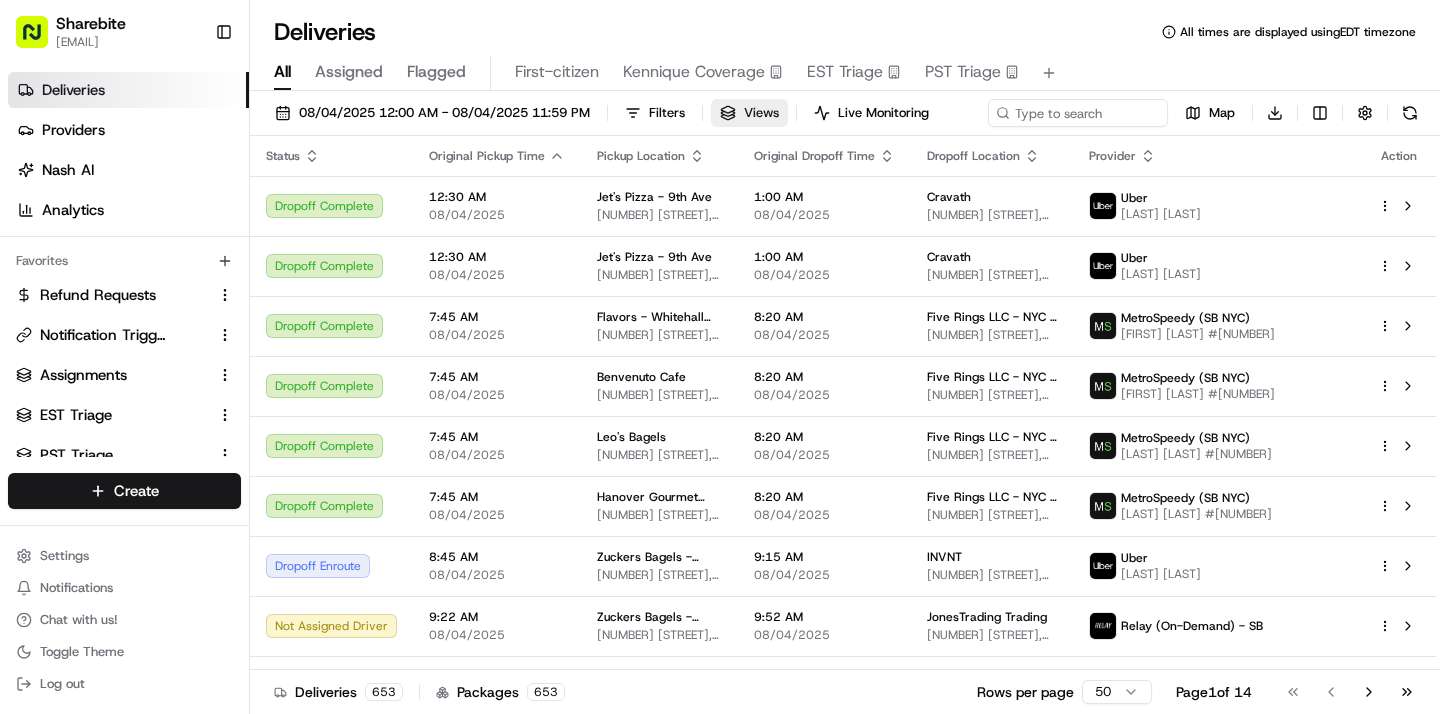 click on "Views" at bounding box center [749, 113] 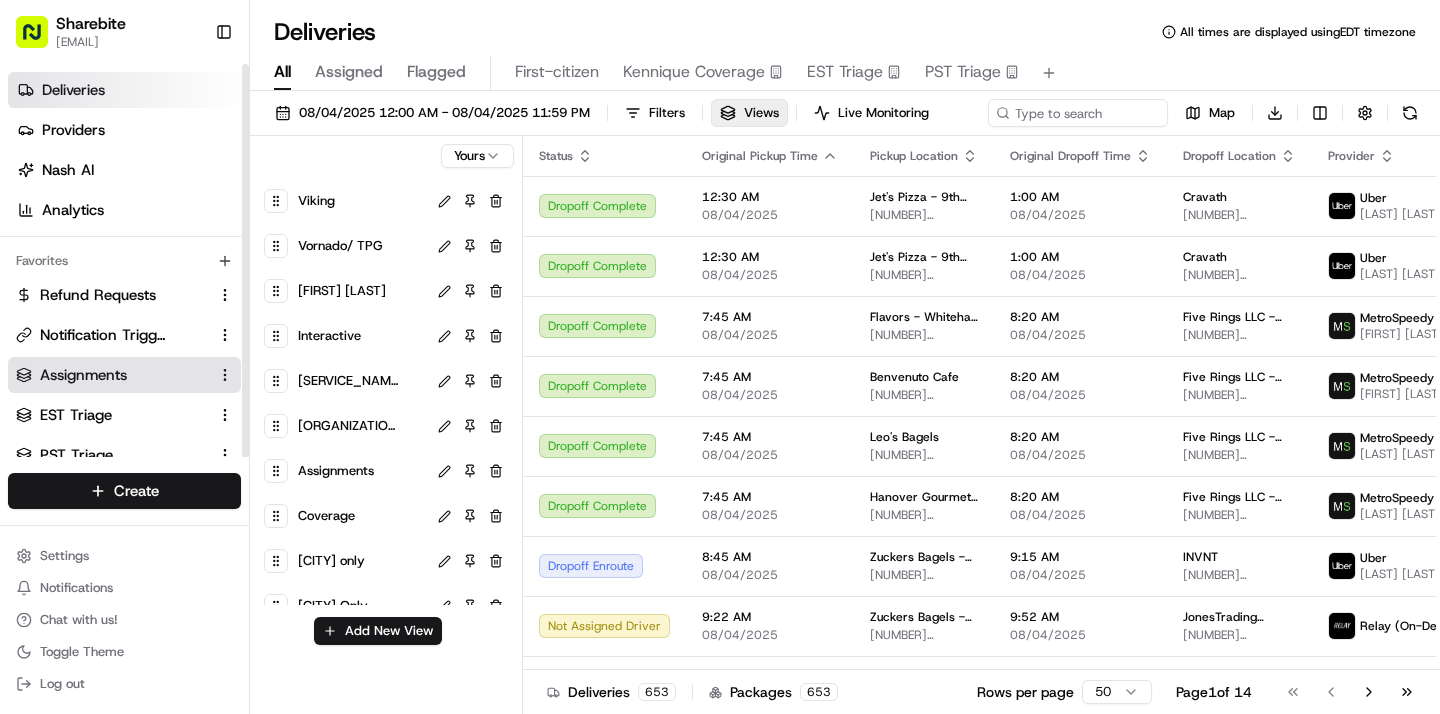 click on "Assignments" at bounding box center [83, 375] 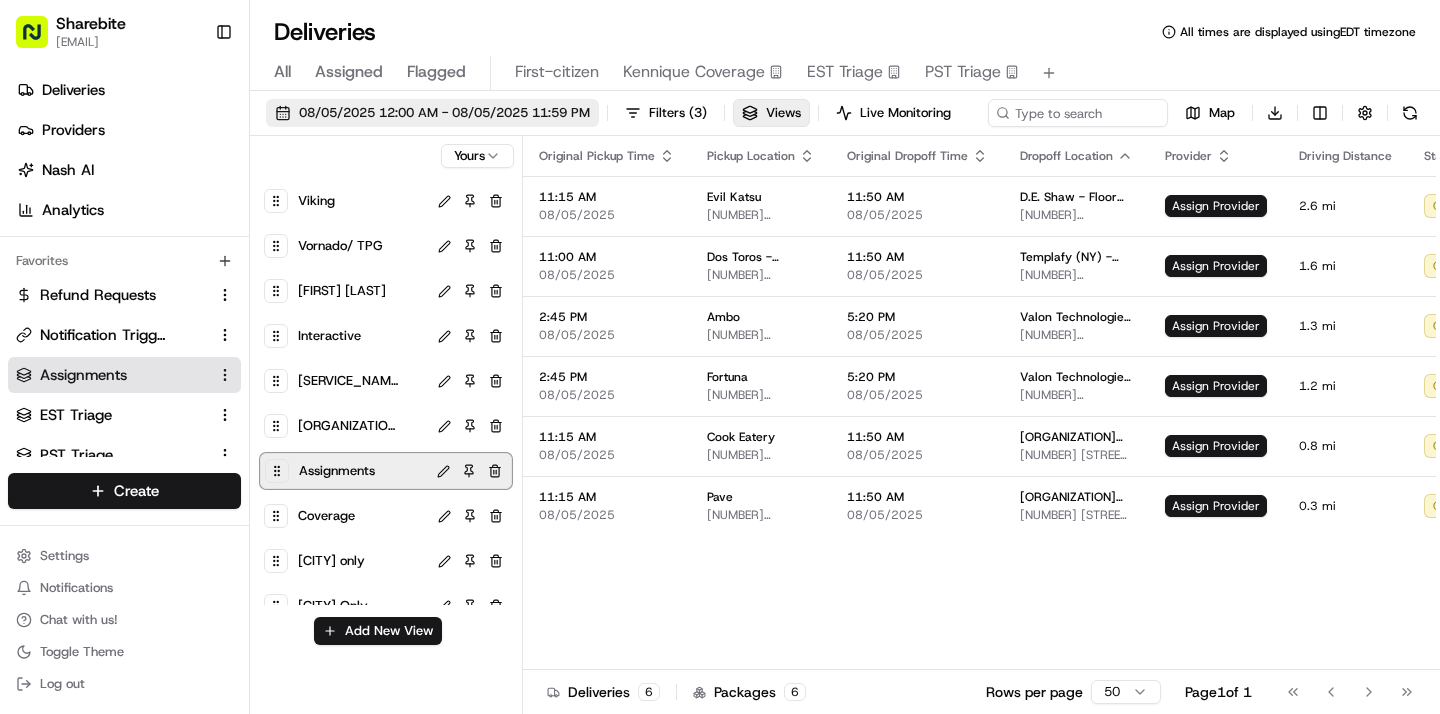 click on "08/05/2025 12:00 AM - 08/05/2025 11:59 PM" at bounding box center (432, 113) 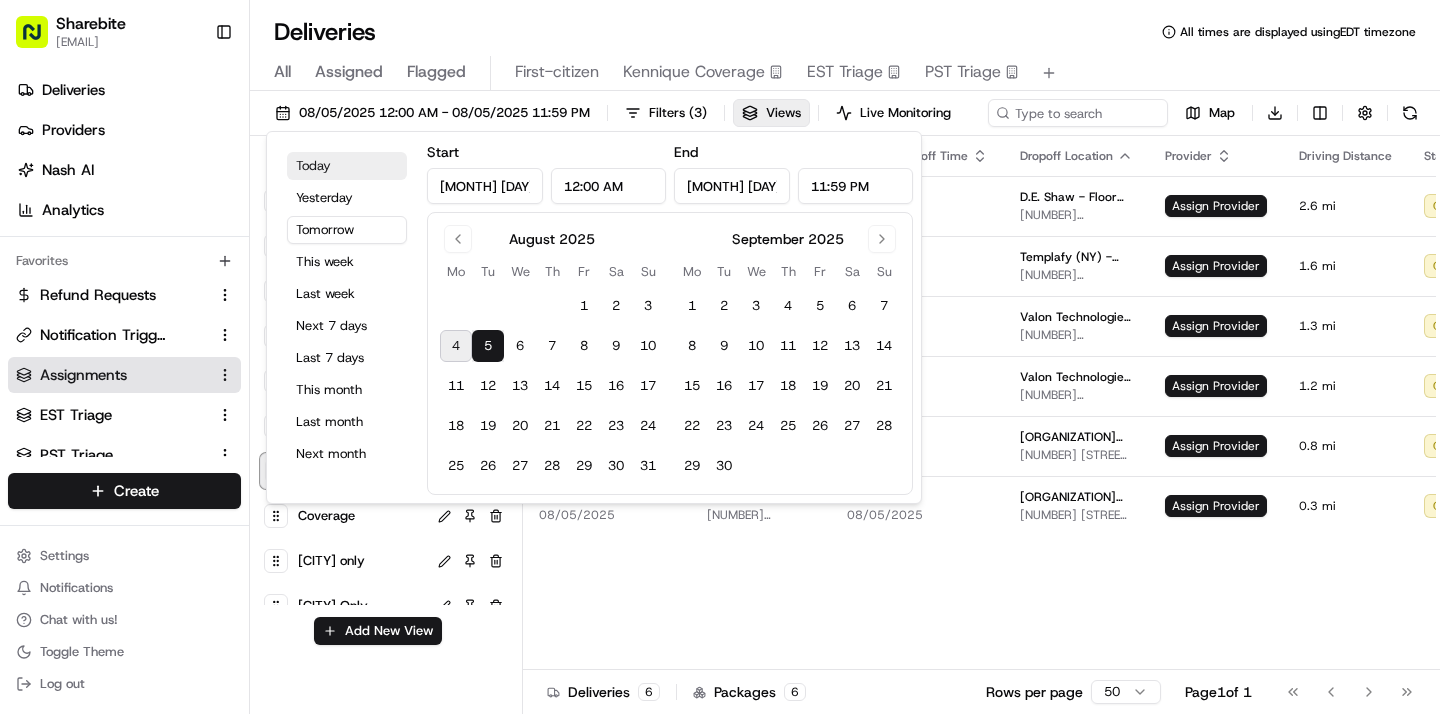 click on "Today" at bounding box center (347, 166) 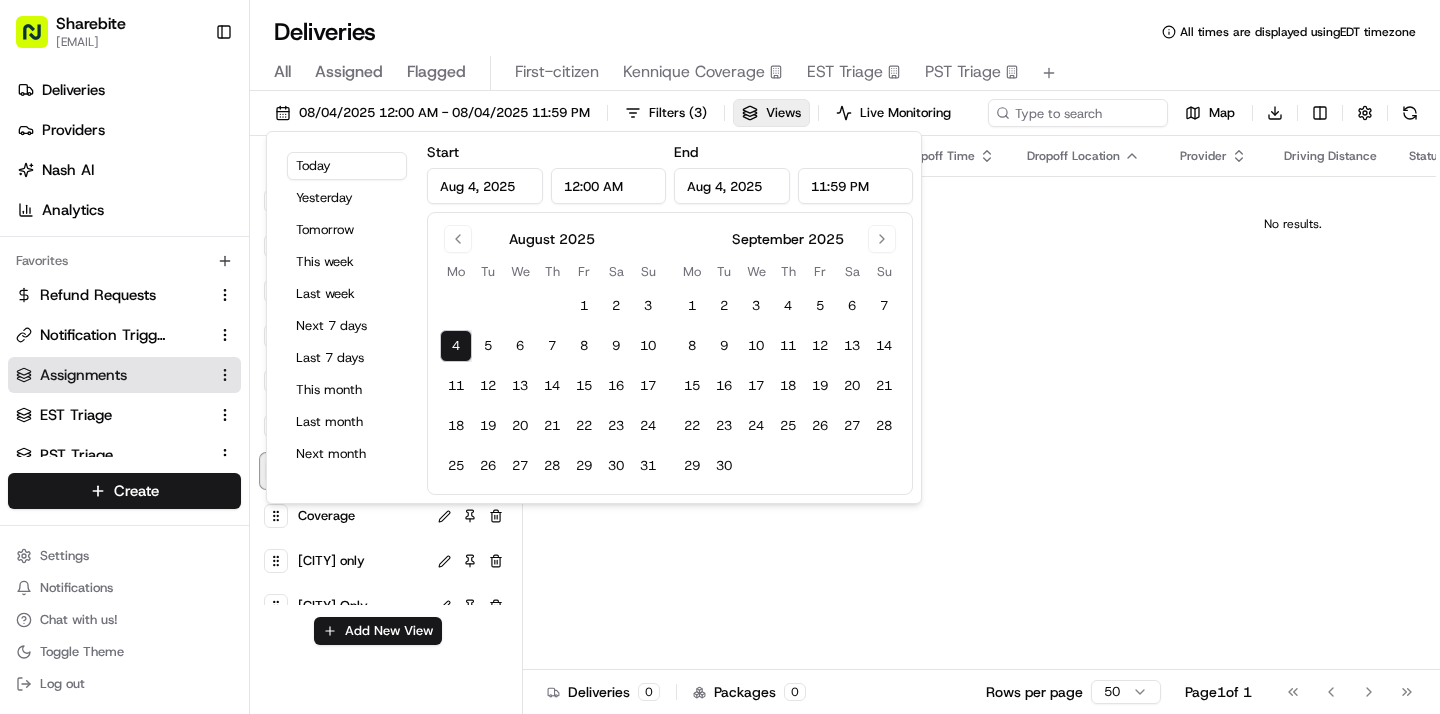 click on "Original Pickup Time Pickup Location Original Dropoff Time Dropoff Location Provider Driving Distance Status Tag Adjusted Pickup Time Actual Pickup Time Merchant Action No results." at bounding box center [1293, 403] 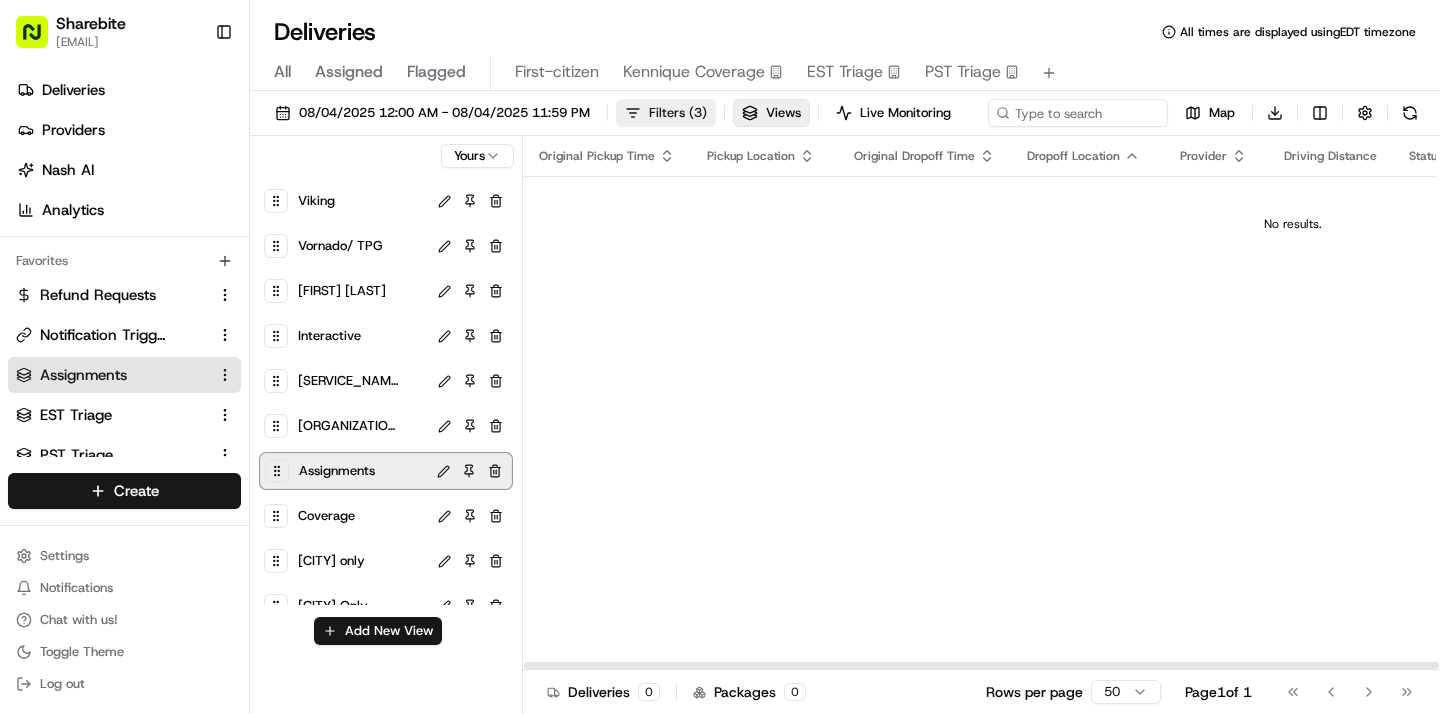 click on "Filters ( 3 )" at bounding box center (678, 113) 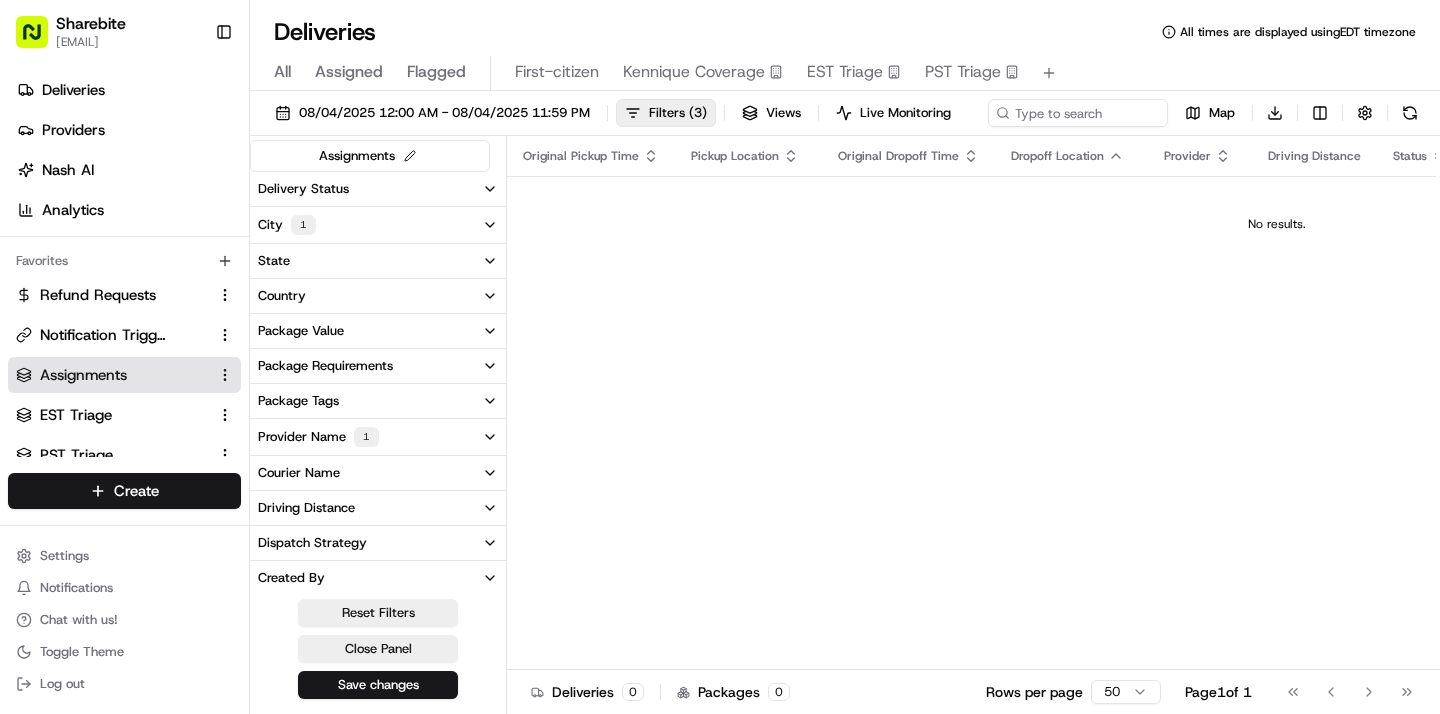 click on "City 1" at bounding box center [378, 225] 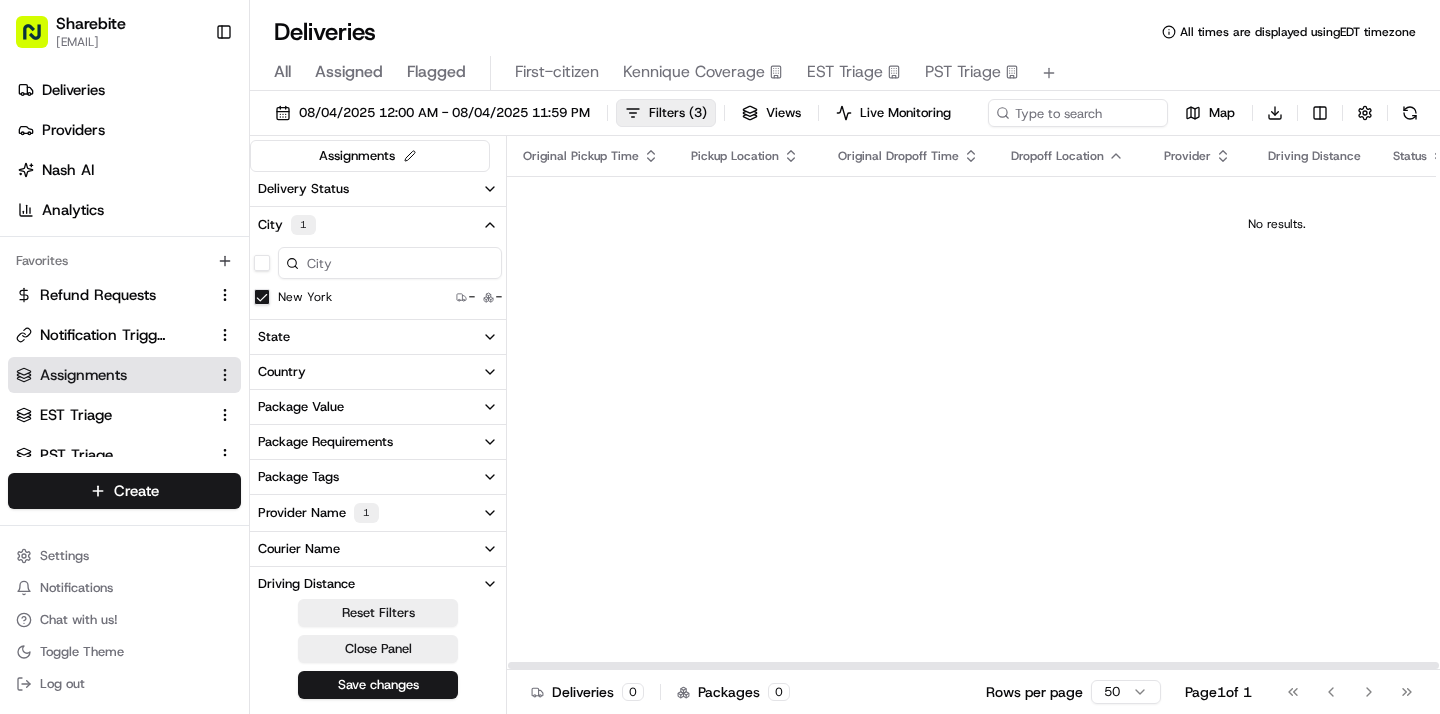 click on "Original Pickup Time Pickup Location Original Dropoff Time Dropoff Location Provider Driving Distance Status Tag Adjusted Pickup Time Actual Pickup Time Merchant Action No results." at bounding box center [1277, 403] 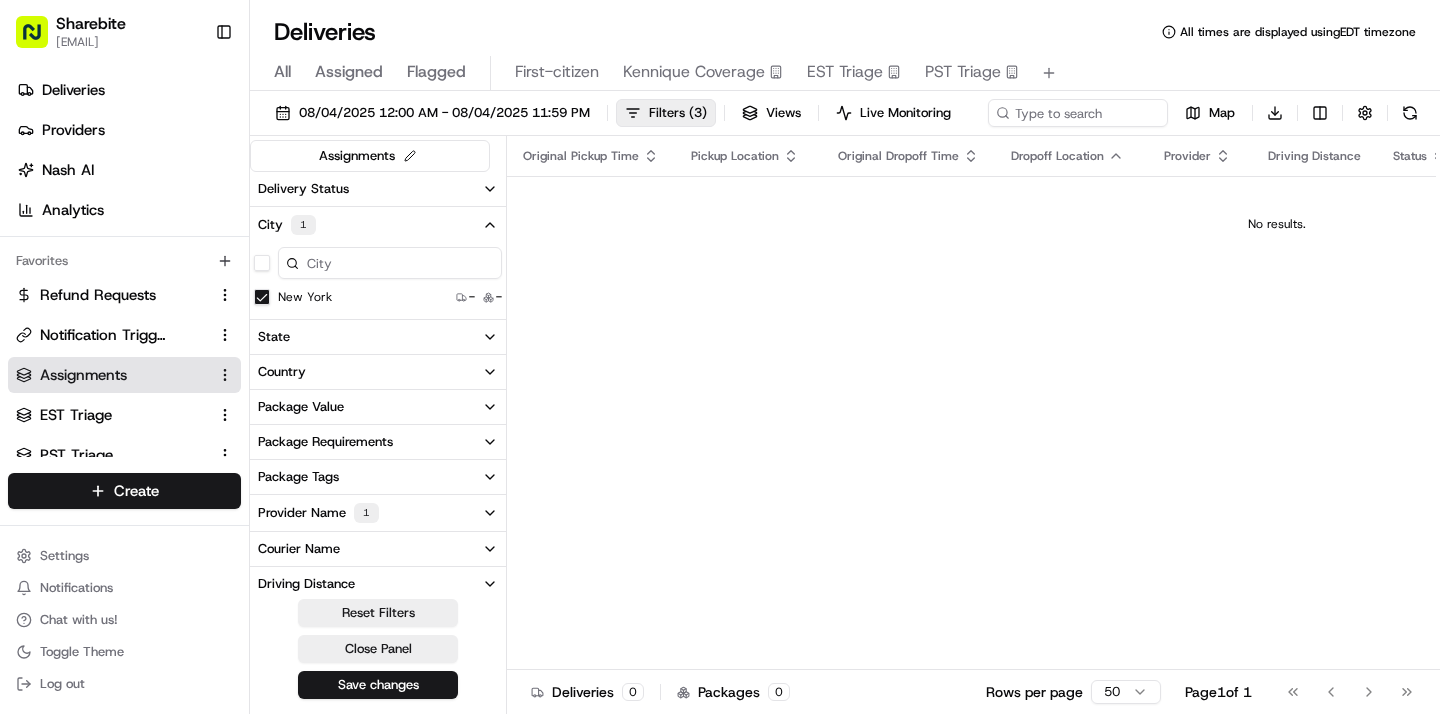click on "All" at bounding box center [282, 72] 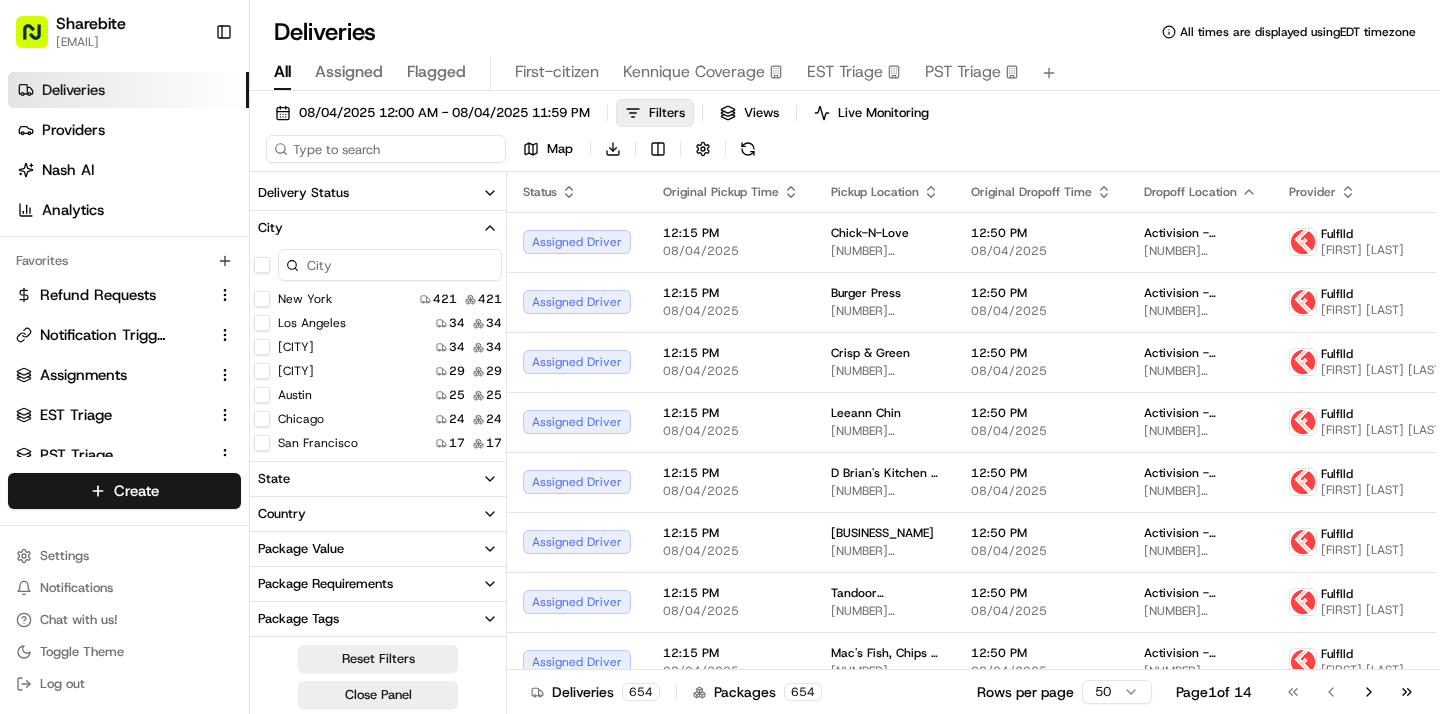 click at bounding box center [386, 149] 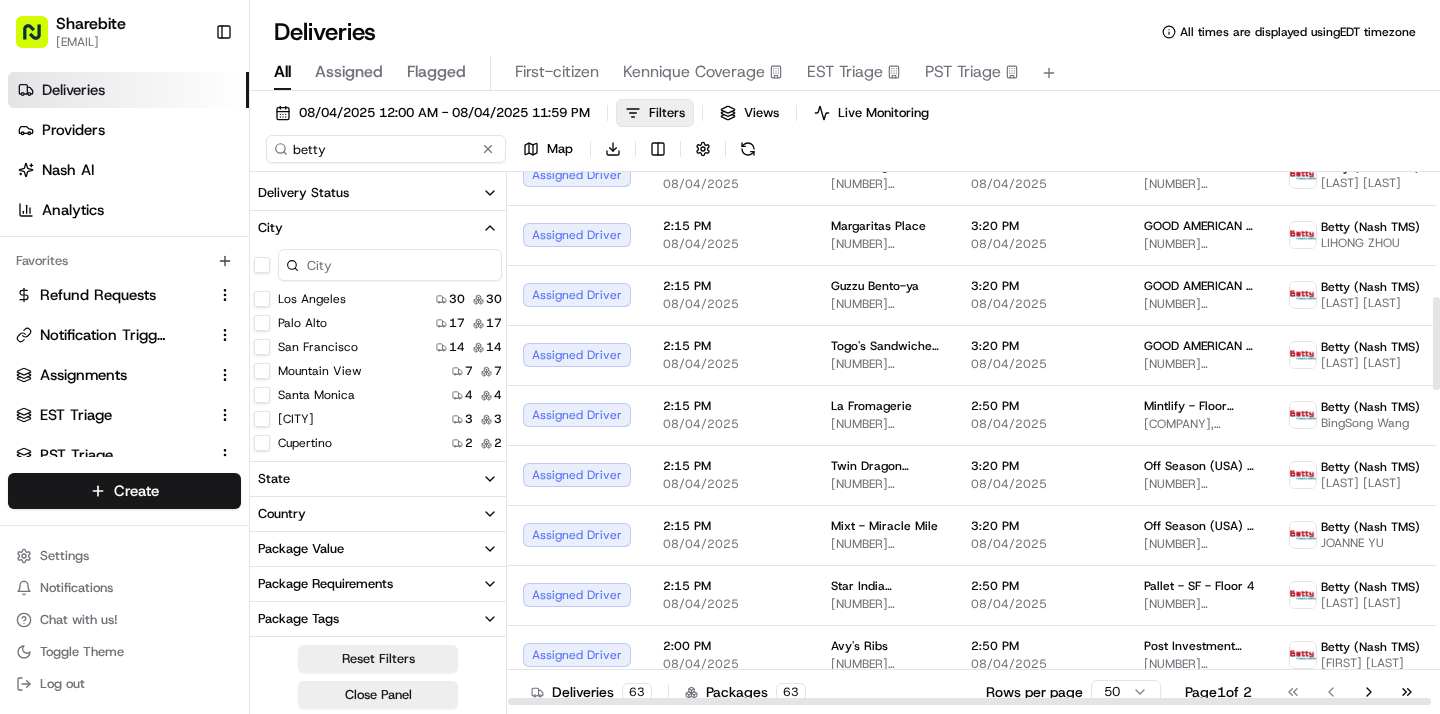 scroll, scrollTop: 0, scrollLeft: 0, axis: both 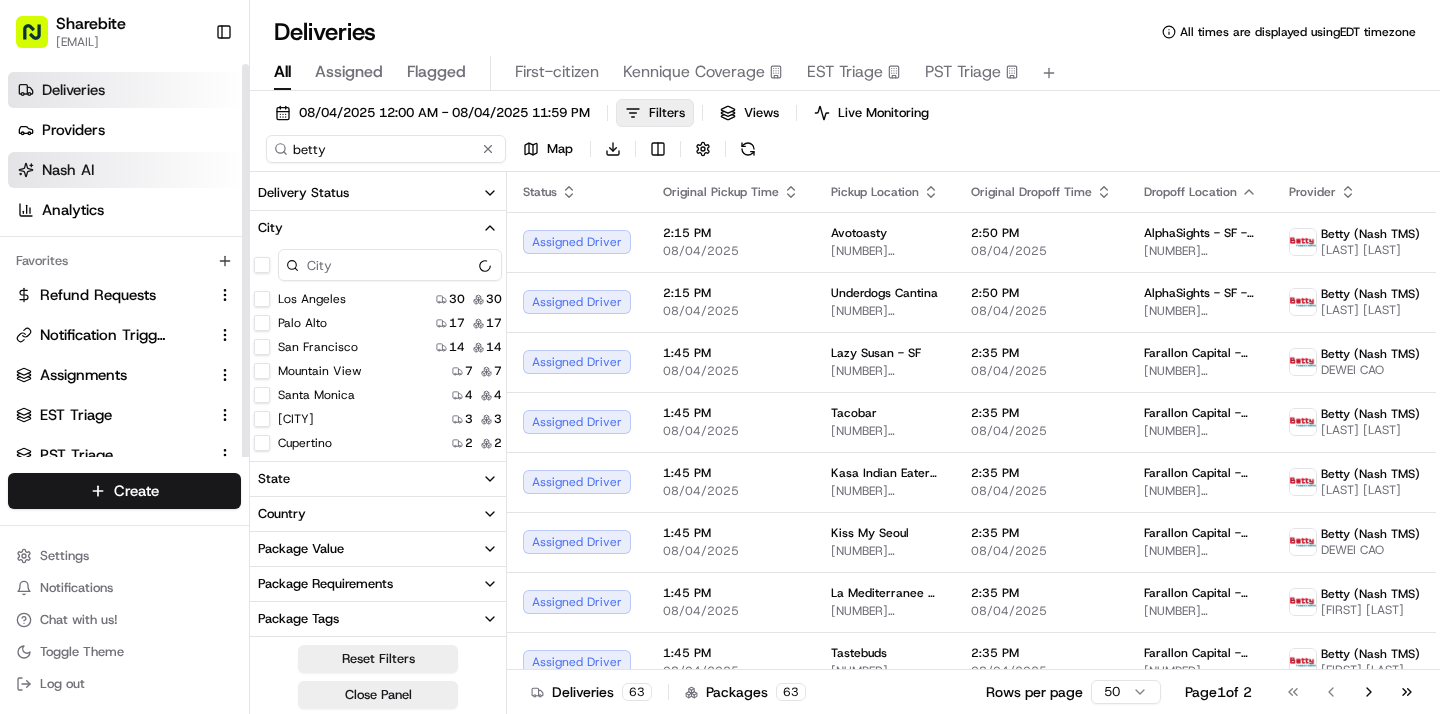 type on "betty" 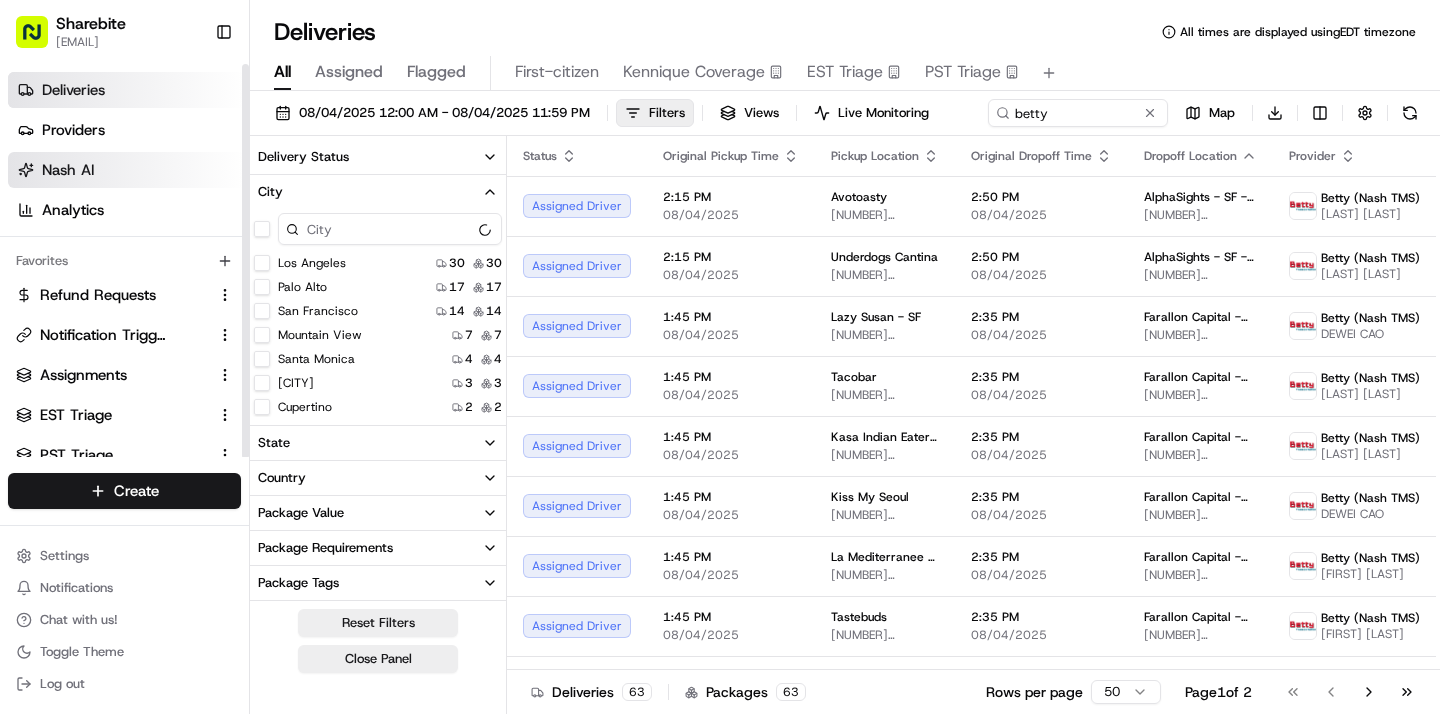 click on "Nash AI" at bounding box center [128, 170] 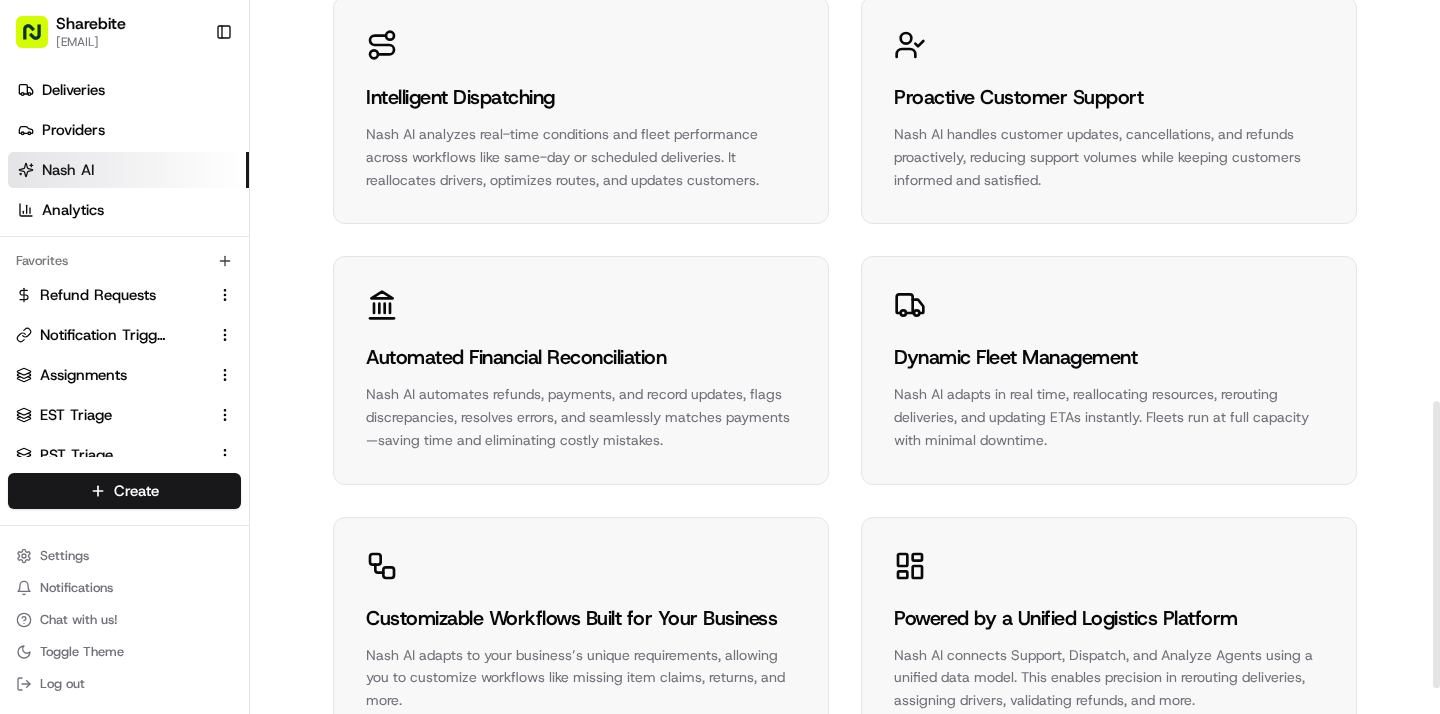 scroll, scrollTop: 1062, scrollLeft: 0, axis: vertical 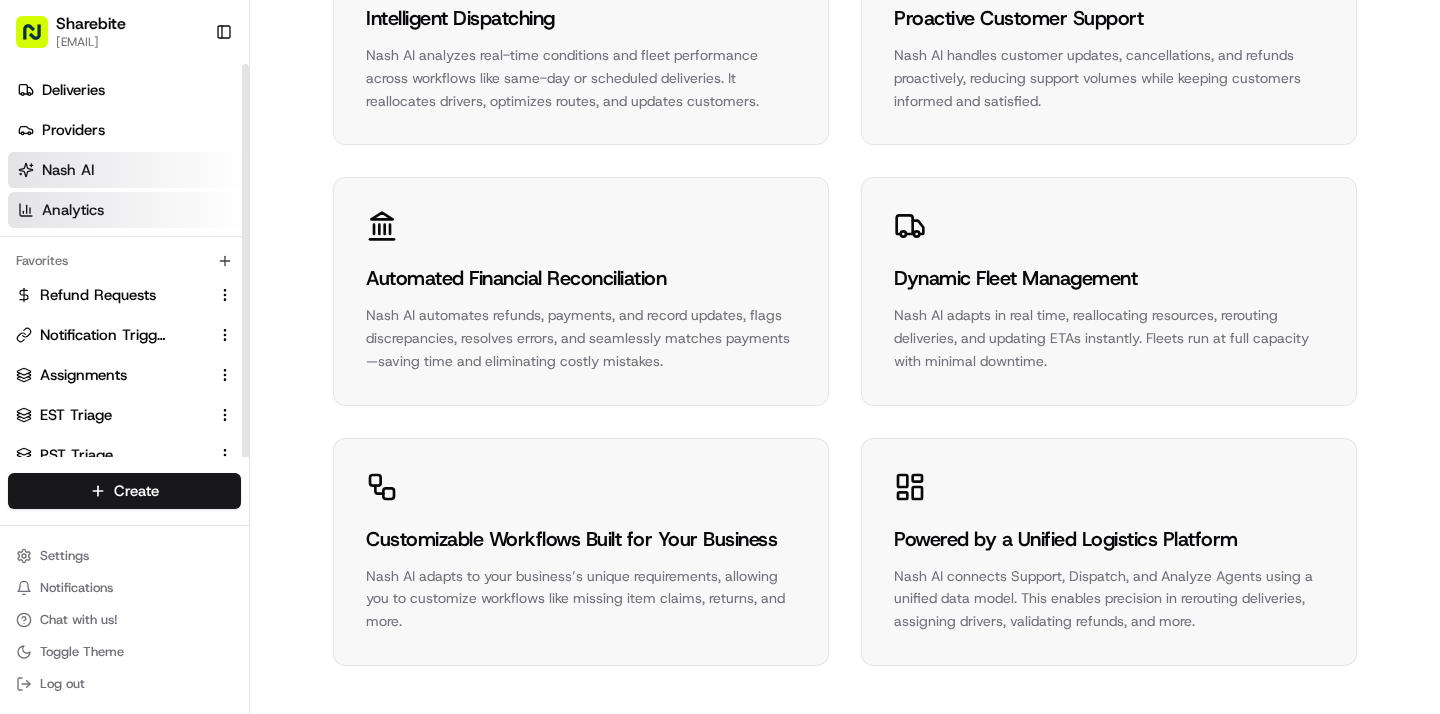 click on "Analytics" at bounding box center [128, 210] 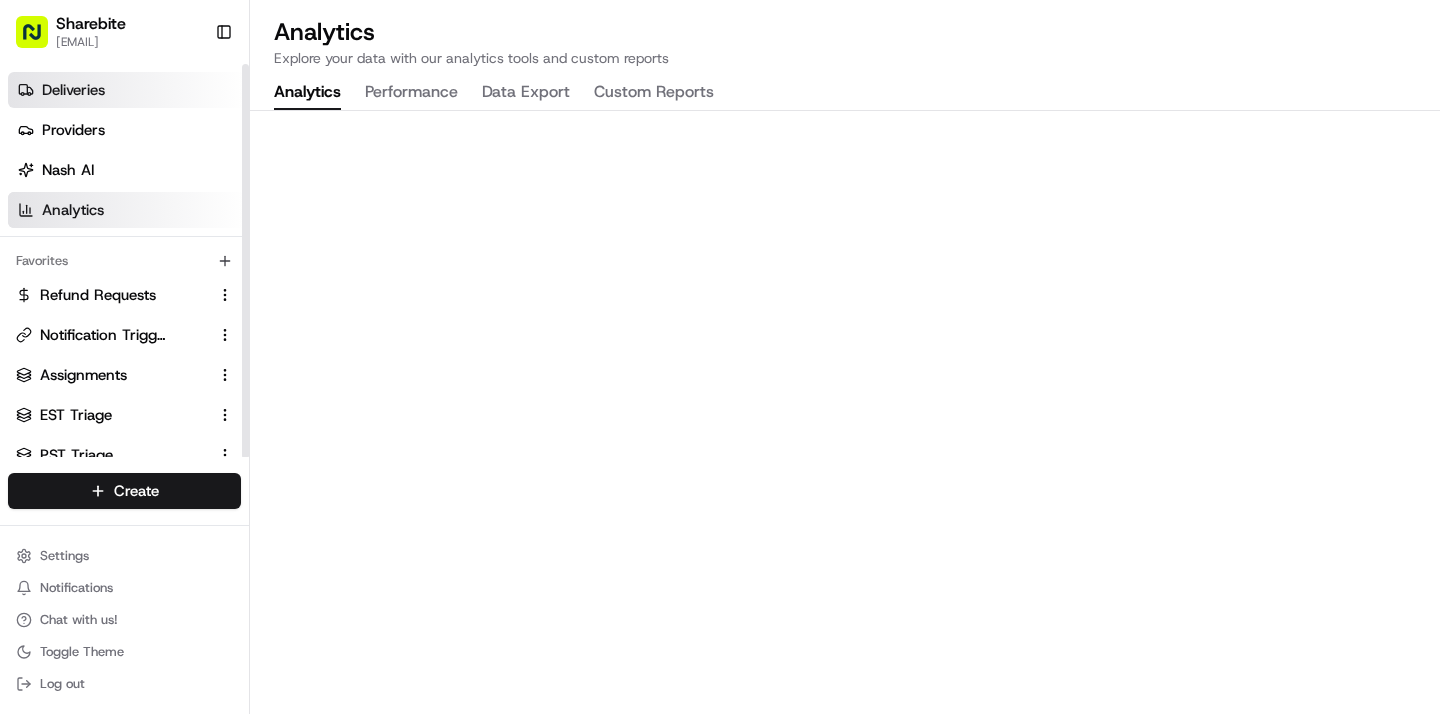 click on "Deliveries" at bounding box center (73, 90) 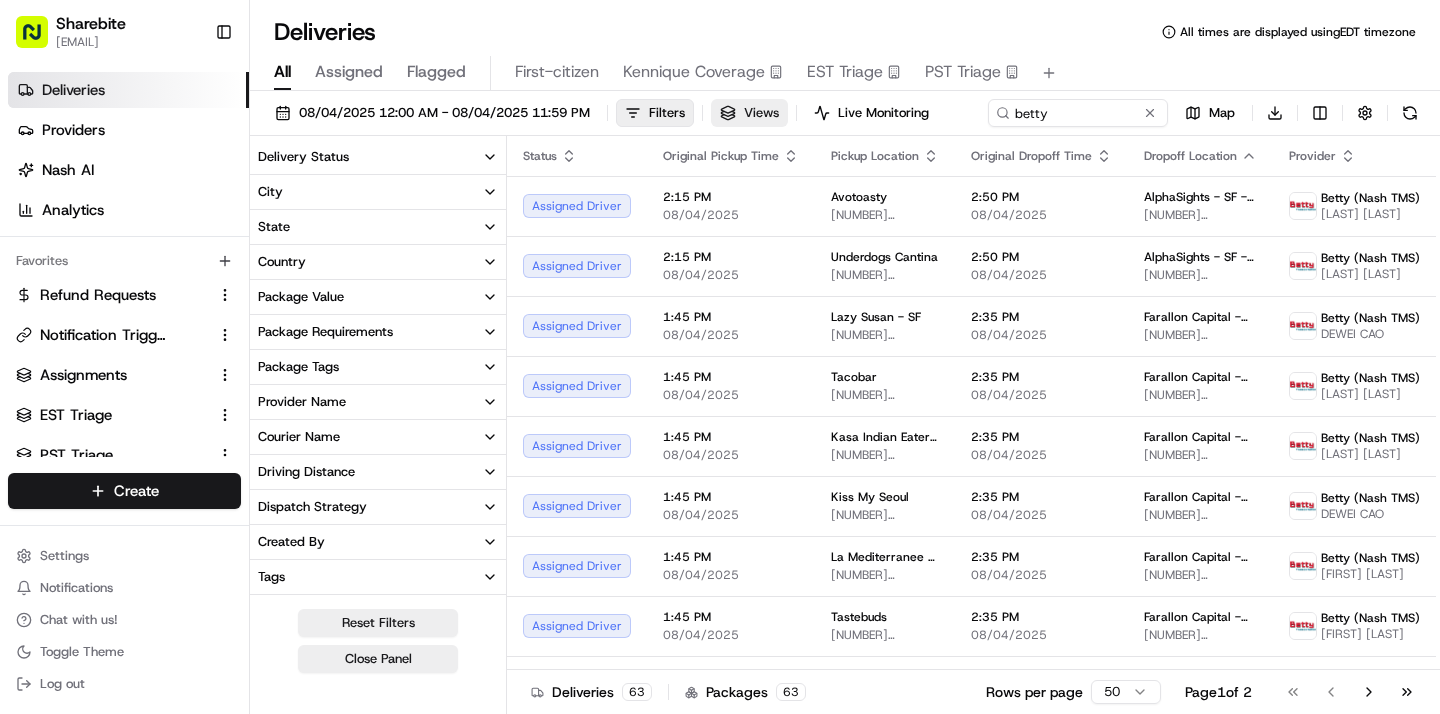 click on "Views" at bounding box center (749, 113) 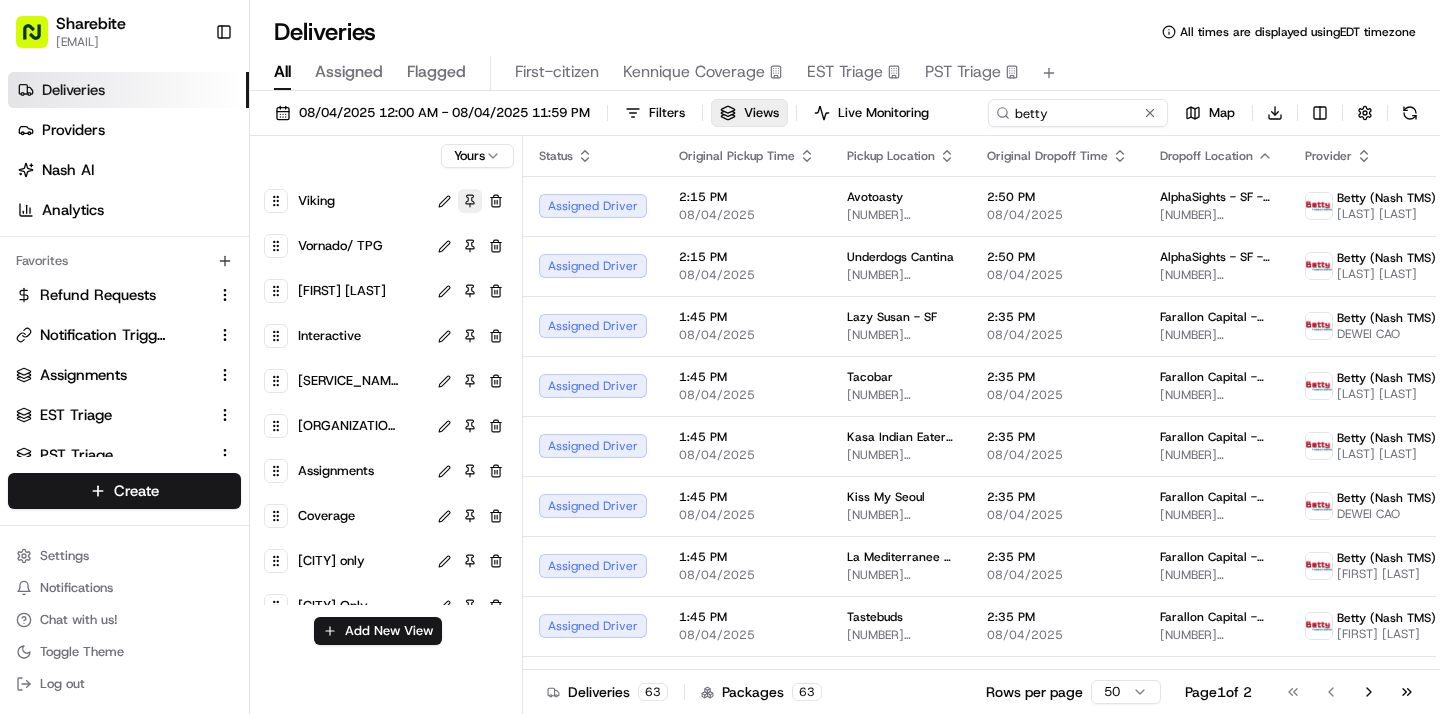 click at bounding box center (470, 201) 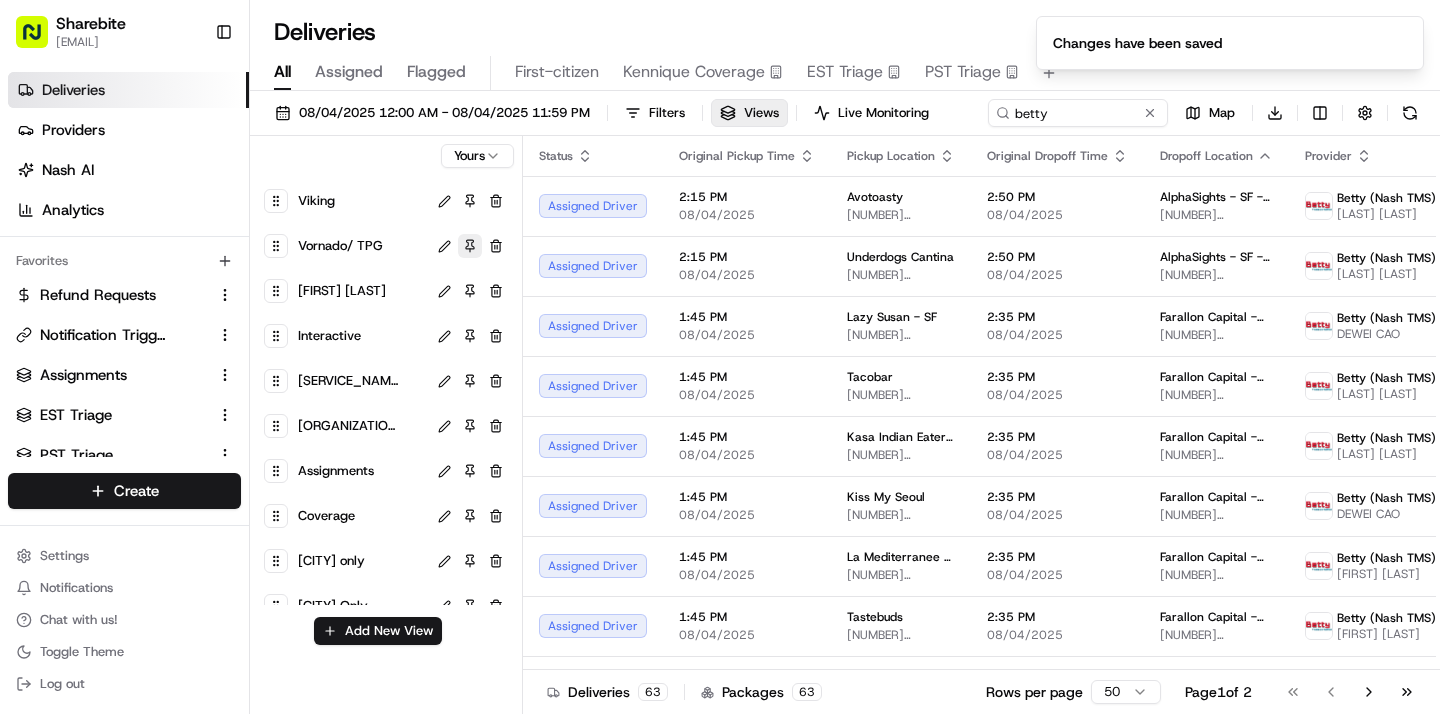 click at bounding box center (470, 246) 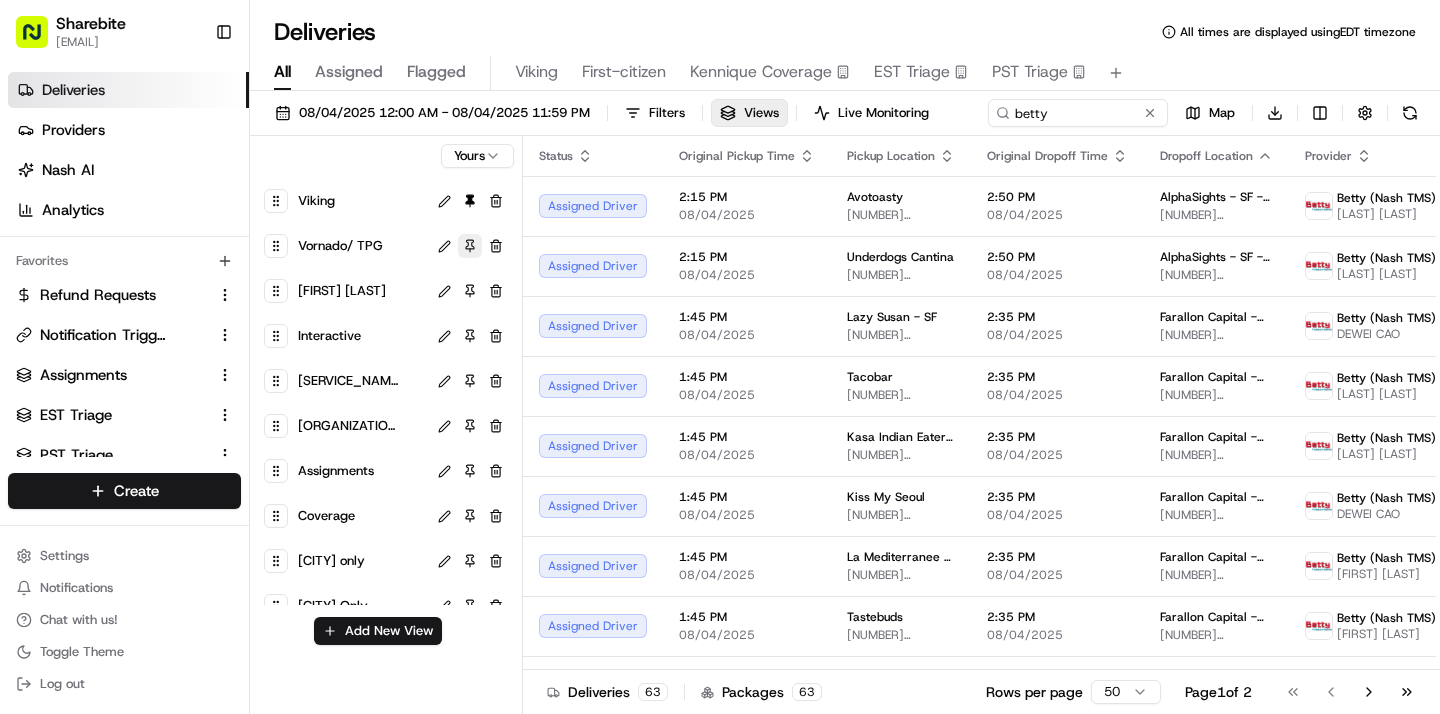 click at bounding box center [470, 246] 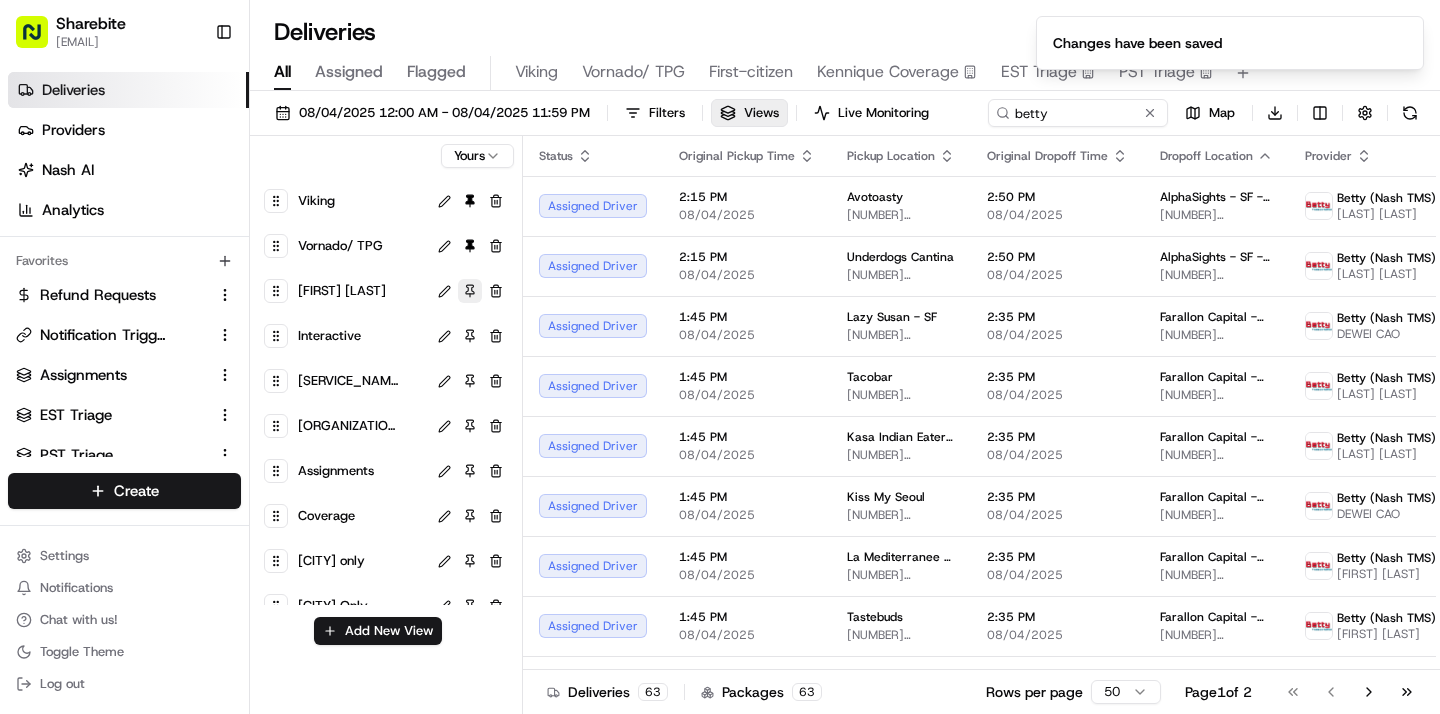 click at bounding box center [470, 291] 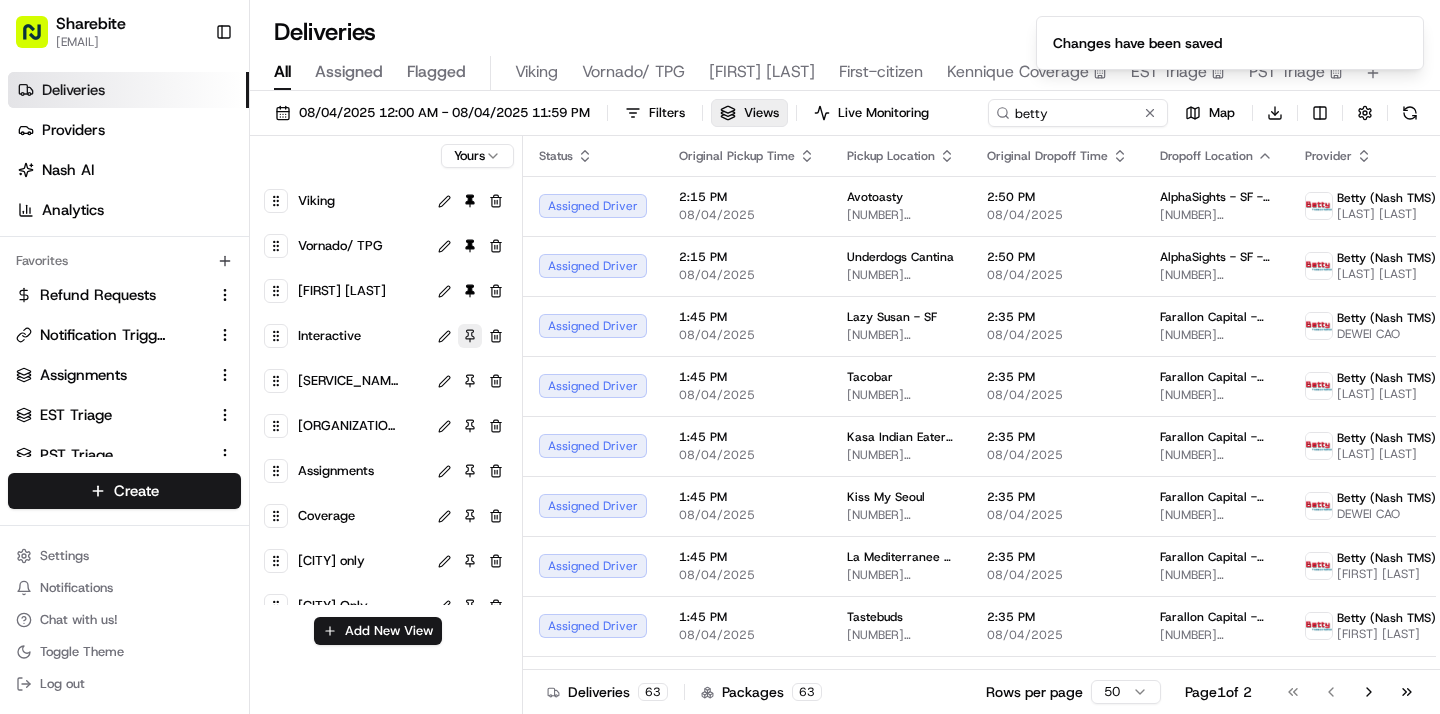 click at bounding box center (470, 336) 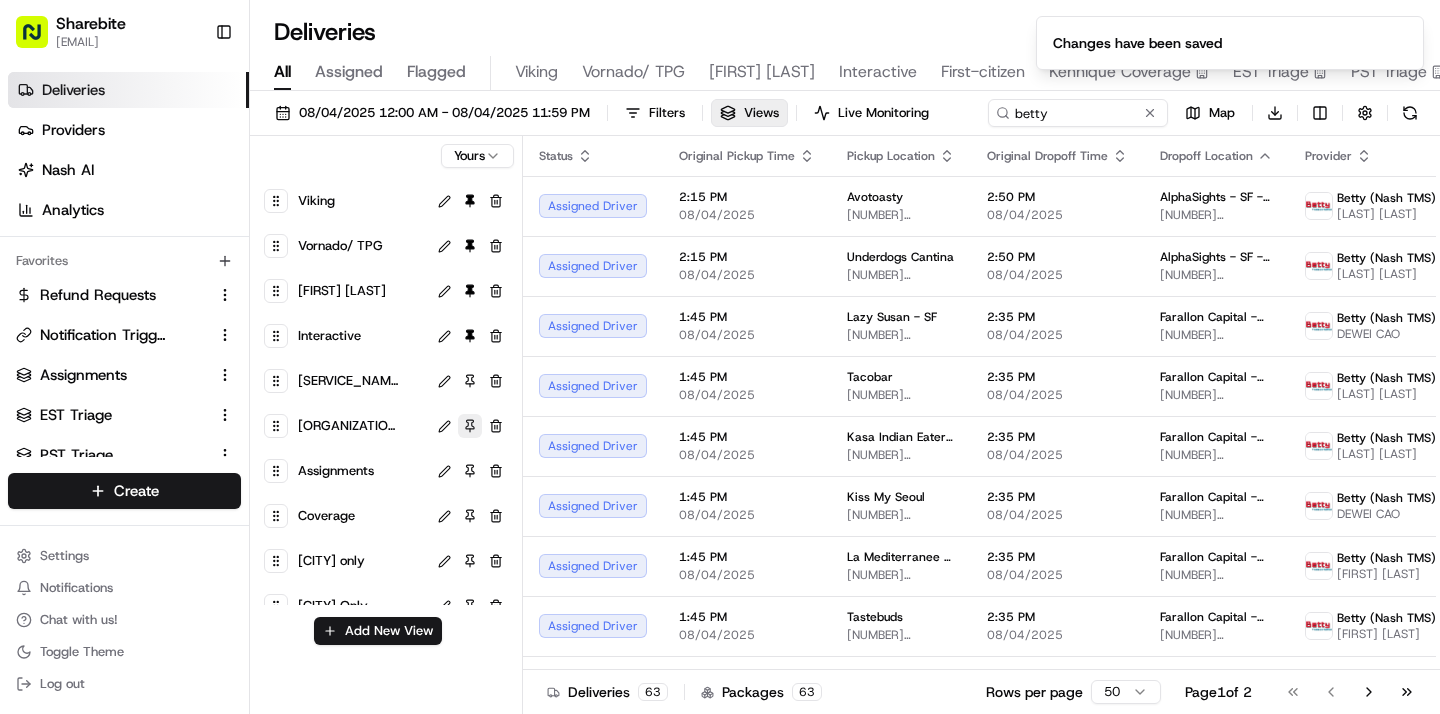 click at bounding box center (470, 426) 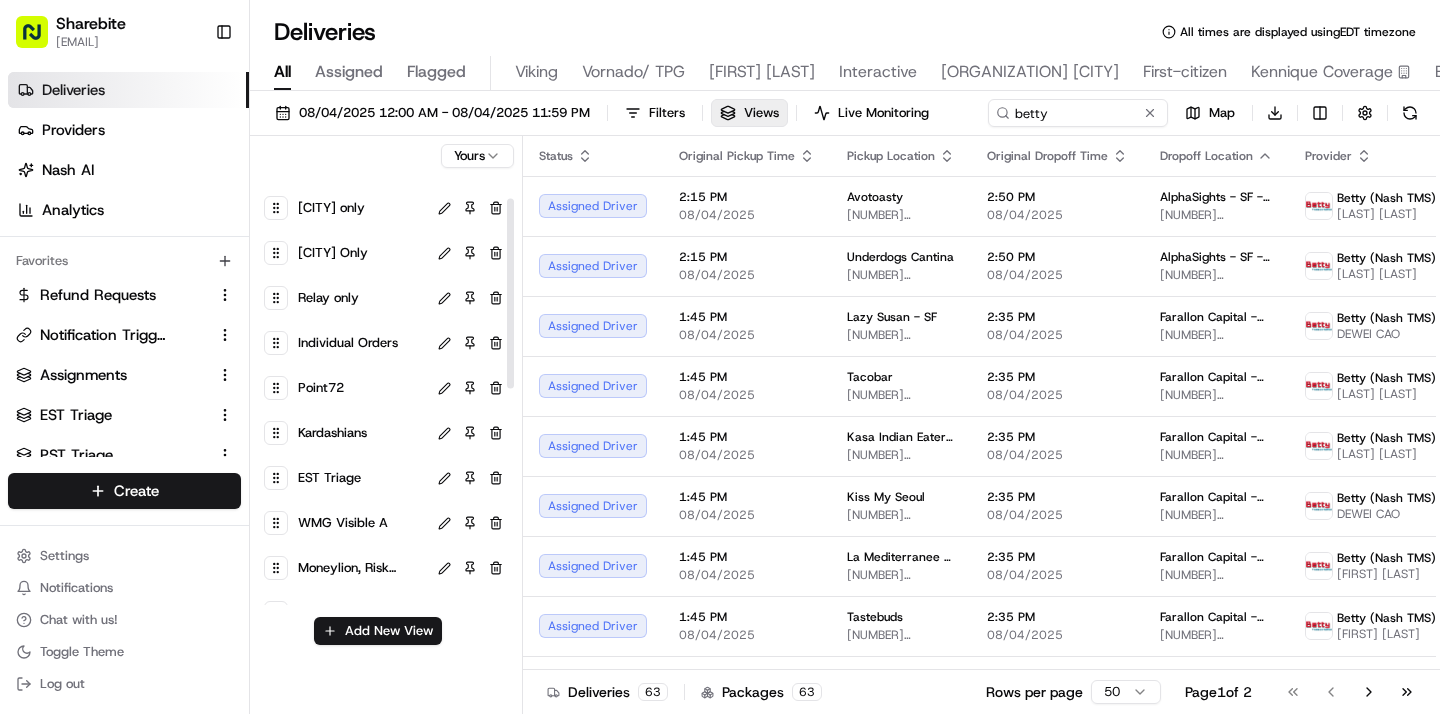 scroll, scrollTop: 0, scrollLeft: 0, axis: both 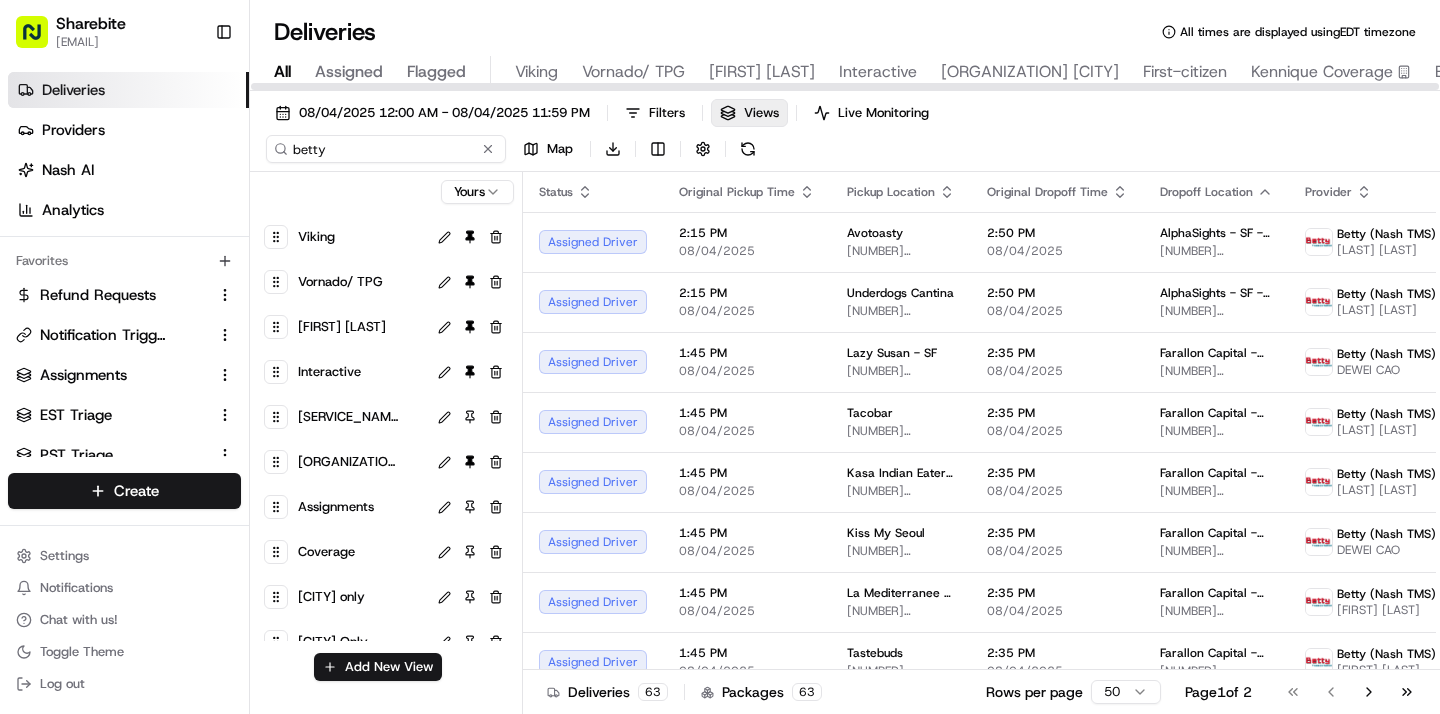 click on "betty" at bounding box center (386, 149) 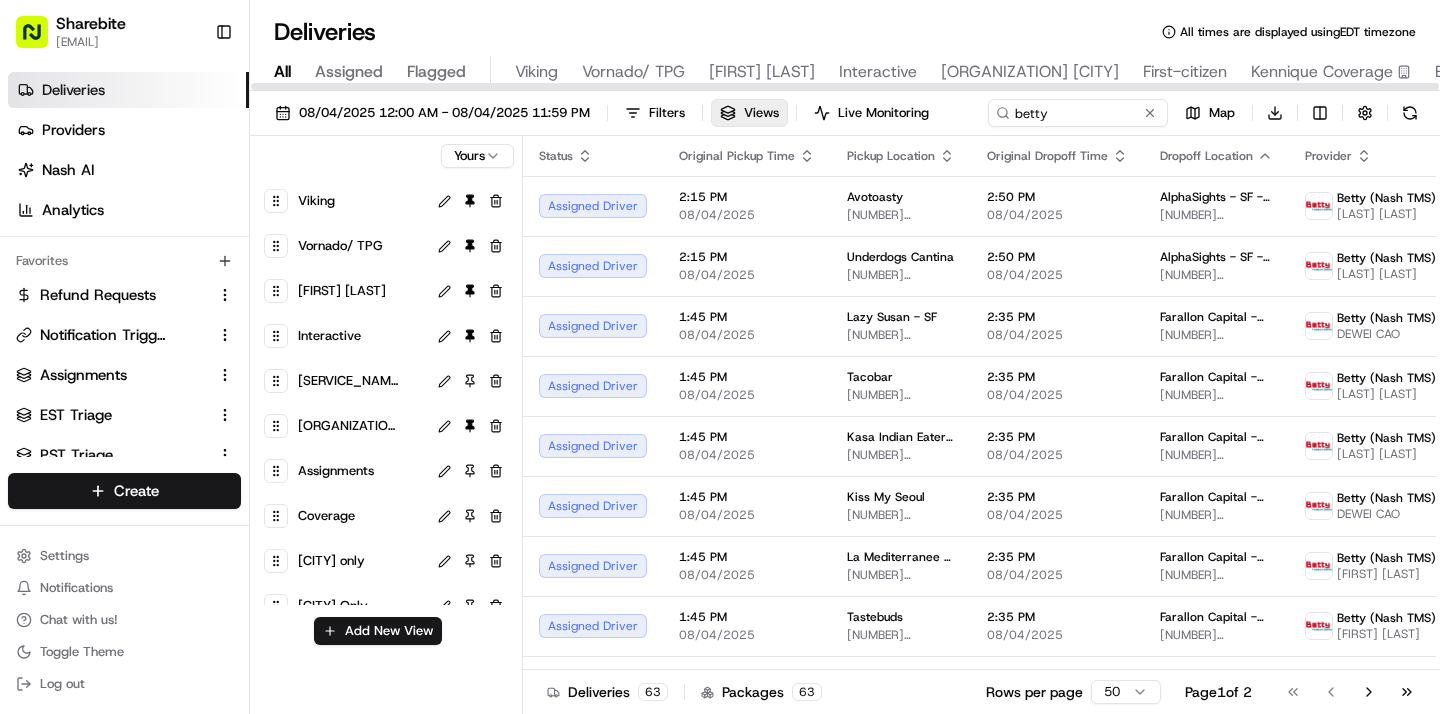 click on "[DATE] [TIME] - [DATE] [TIME] Filters Views Live Monitoring [PERSON] Map Download" at bounding box center [845, 117] 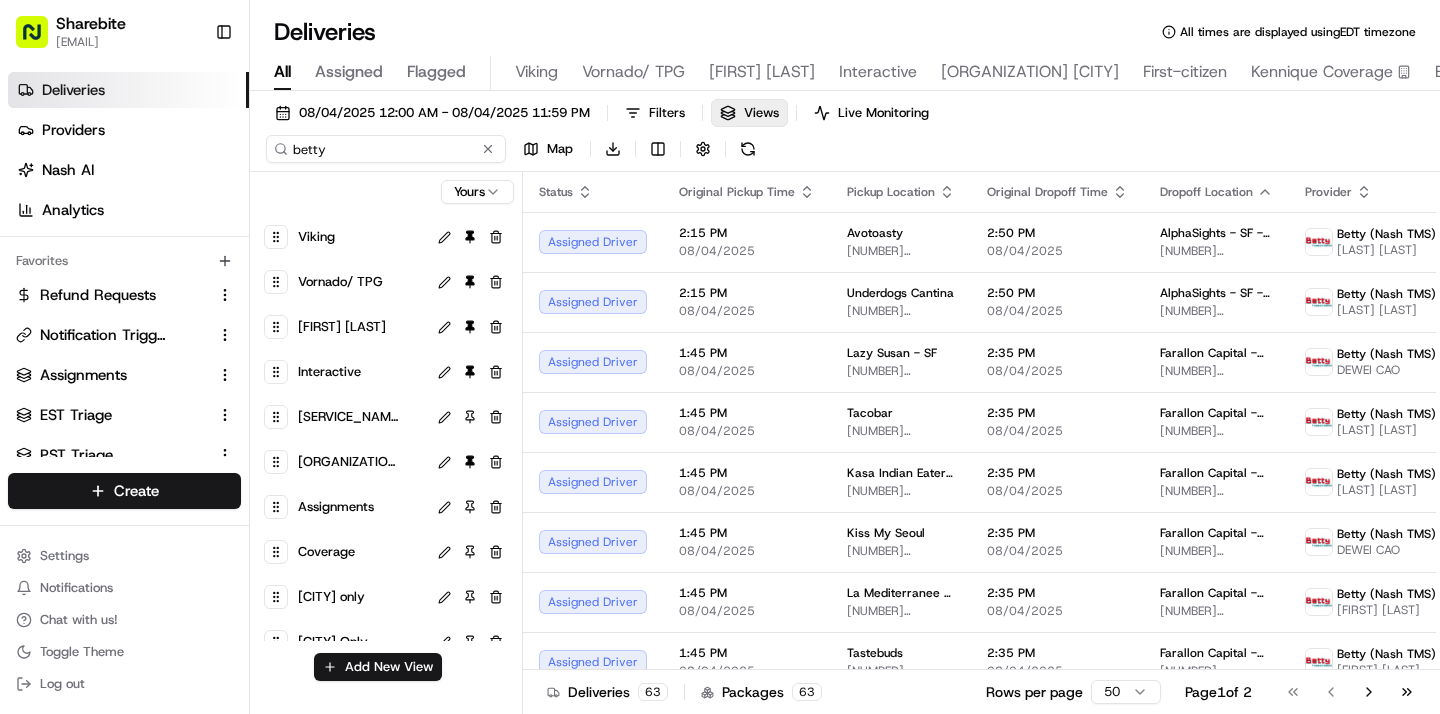 click on "betty" at bounding box center [386, 149] 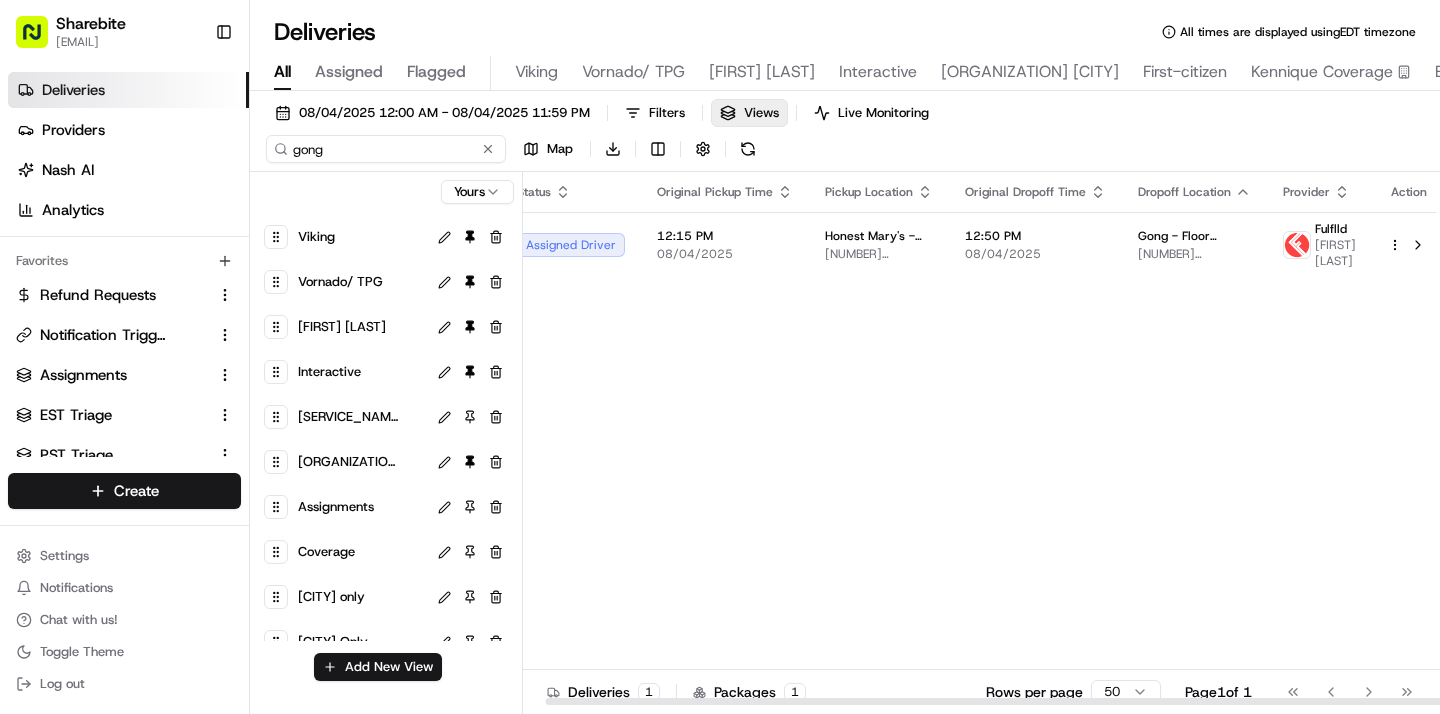 scroll, scrollTop: 0, scrollLeft: 0, axis: both 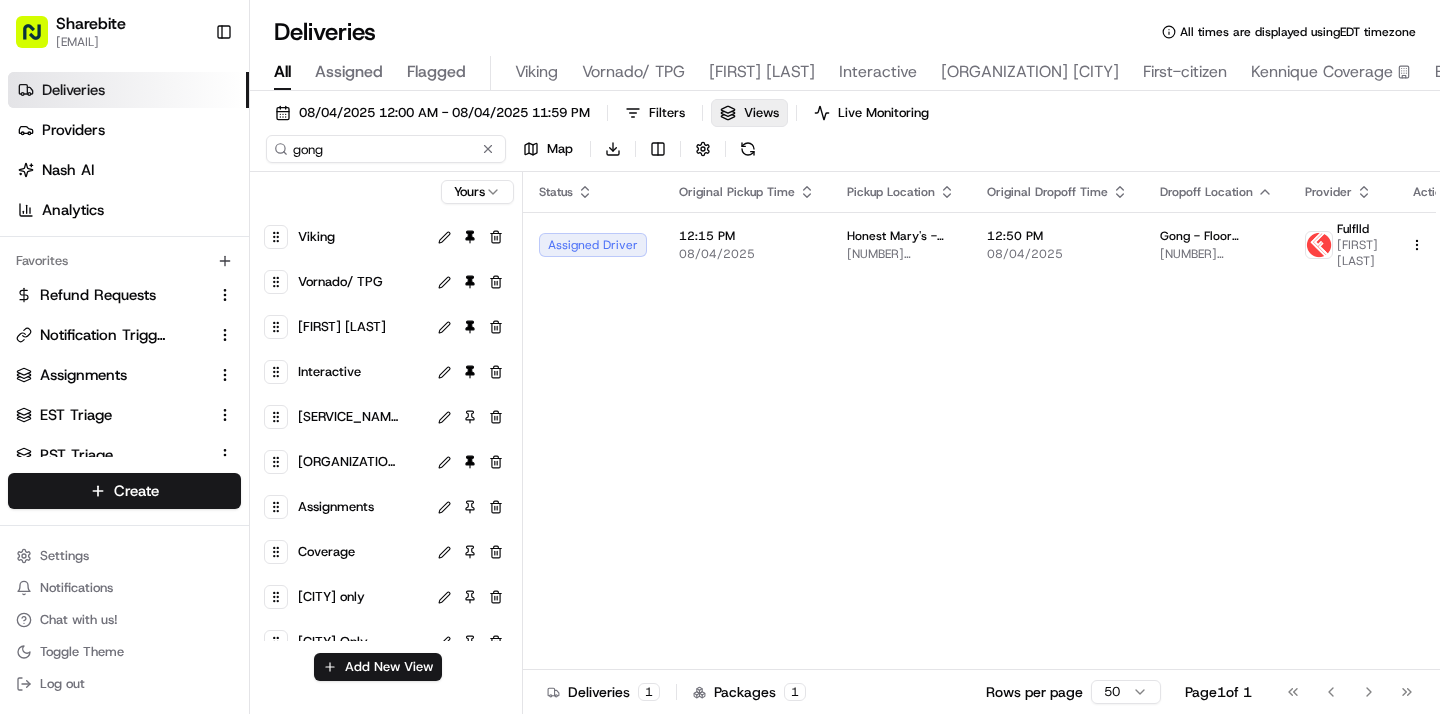 type on "gong" 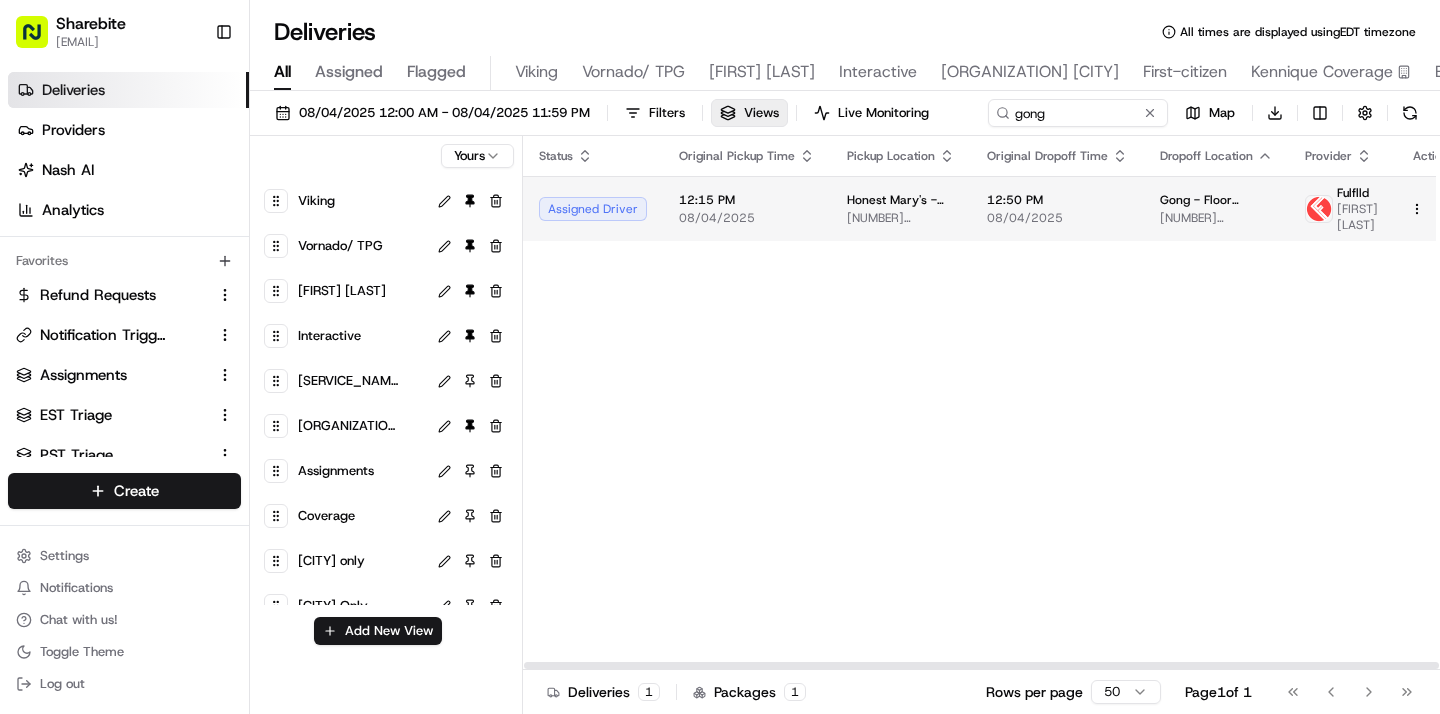 click on "[NUMBER] [STREET], [CITY], [STATE] [POSTAL_CODE], [COUNTRY]" at bounding box center [901, 218] 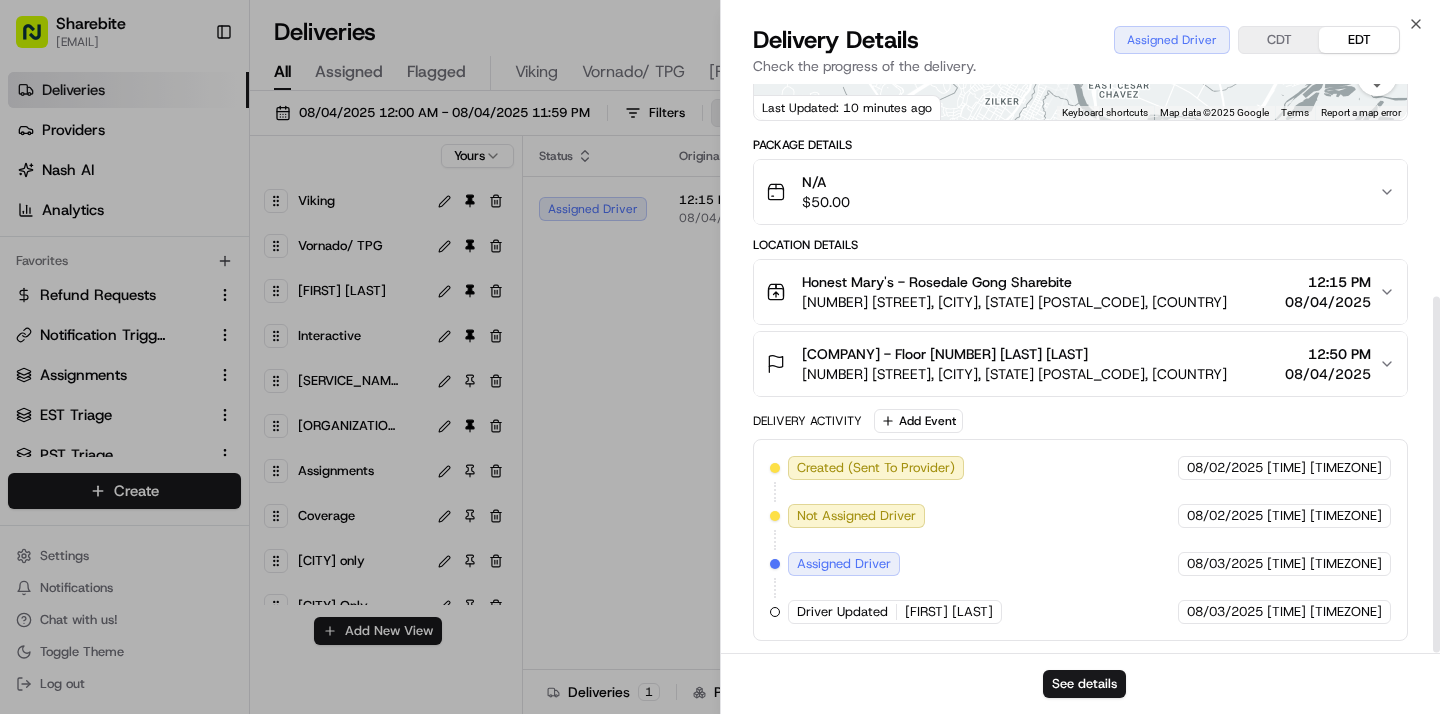 scroll, scrollTop: 340, scrollLeft: 0, axis: vertical 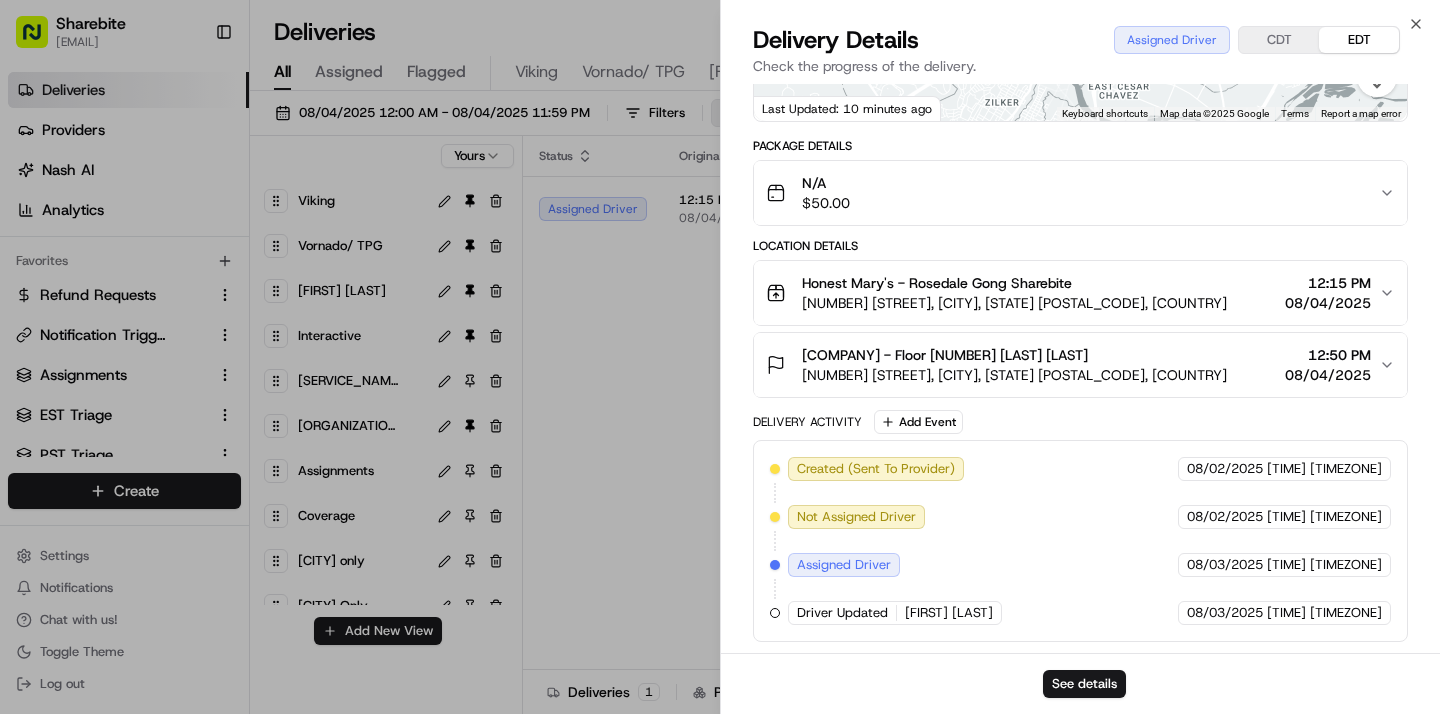 click on "[NUMBER] [STREET], [CITY], [STATE] [POSTAL_CODE], [COUNTRY]" at bounding box center [1014, 375] 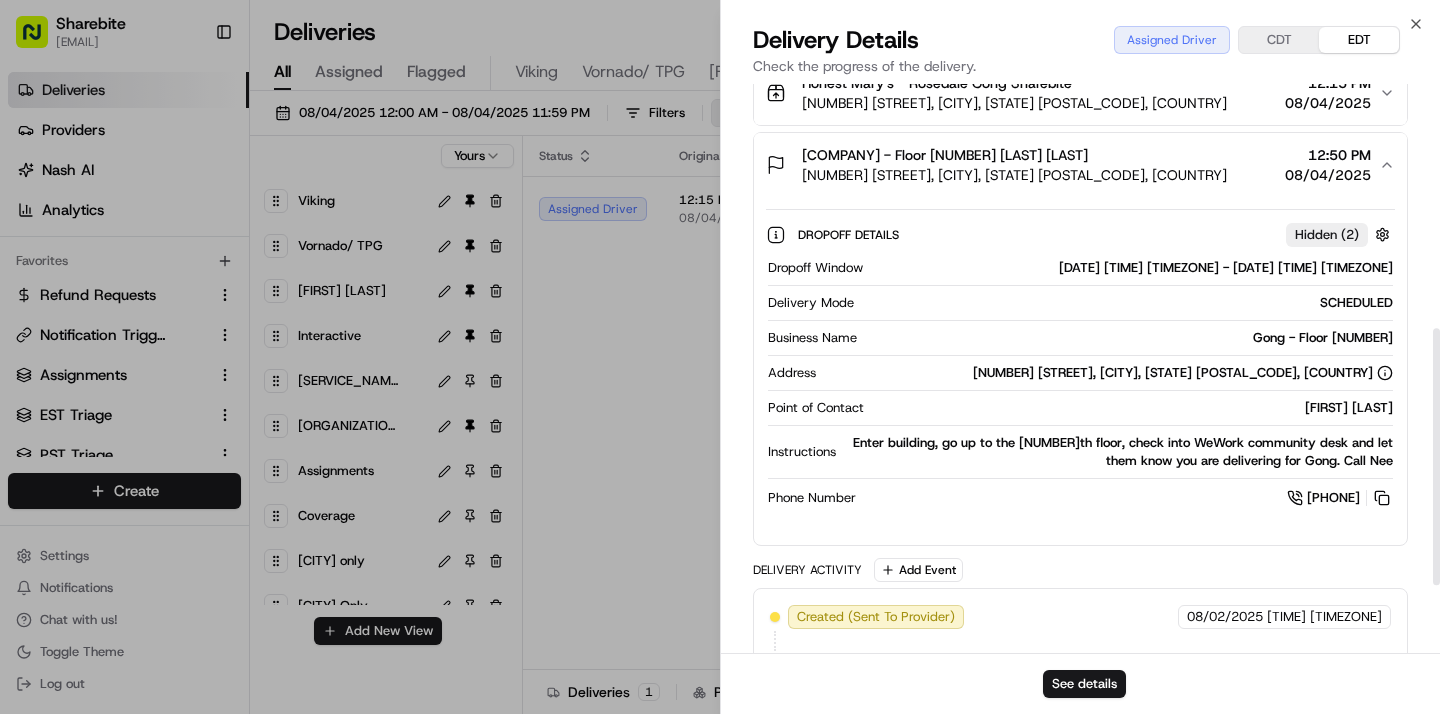 scroll, scrollTop: 545, scrollLeft: 0, axis: vertical 